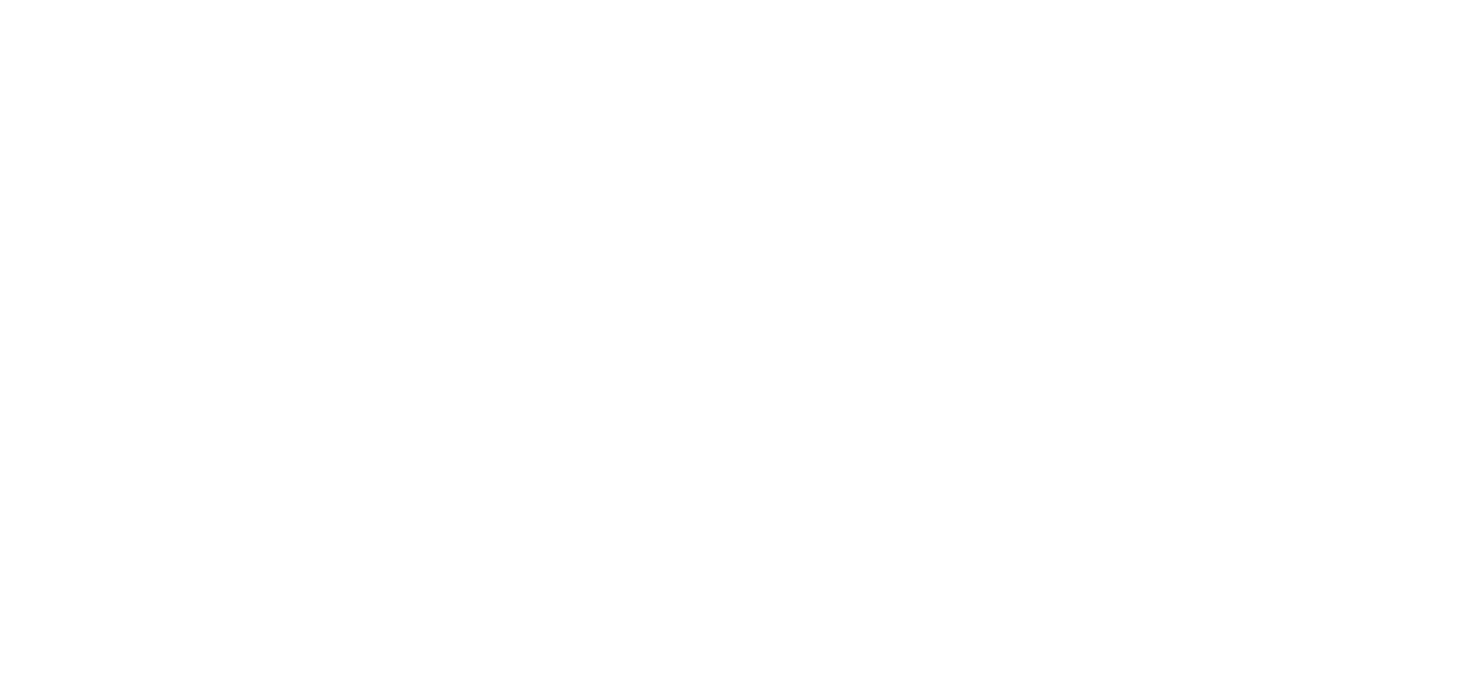 scroll, scrollTop: 0, scrollLeft: 0, axis: both 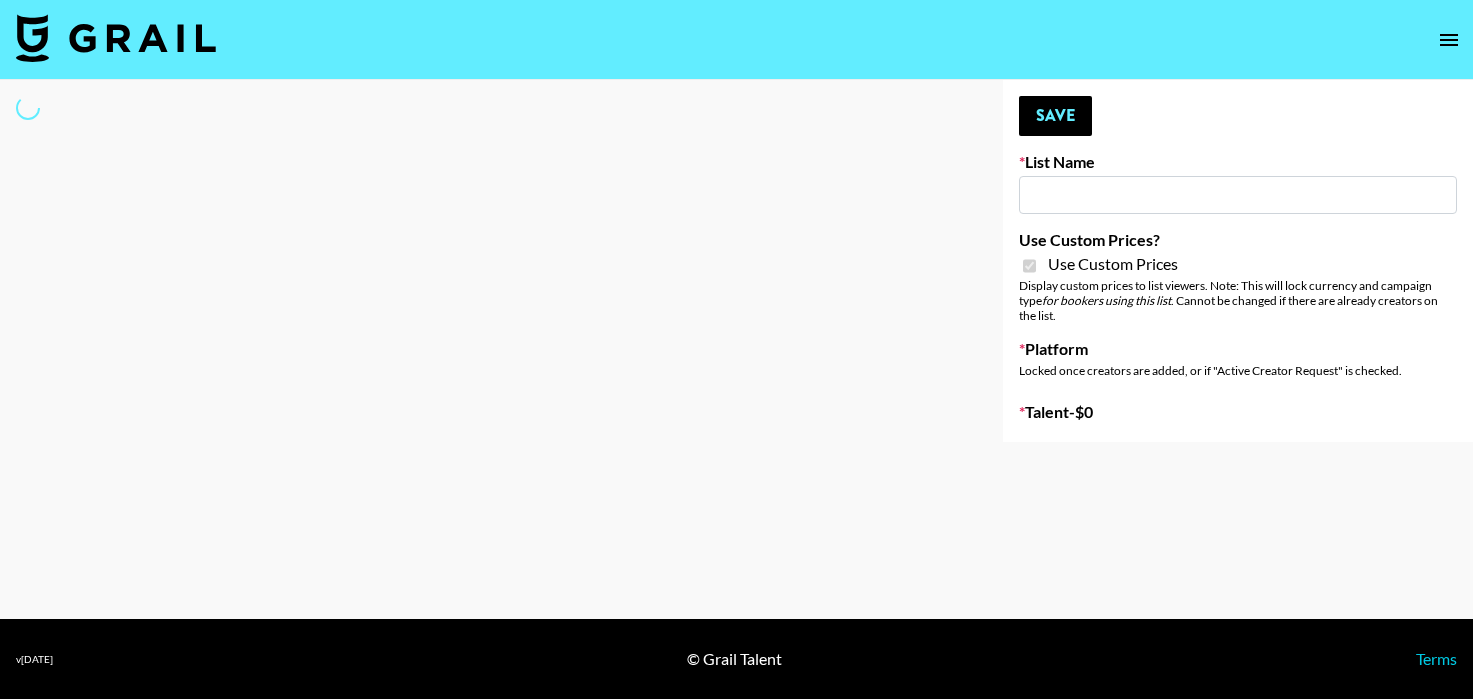 type on "Groupon" 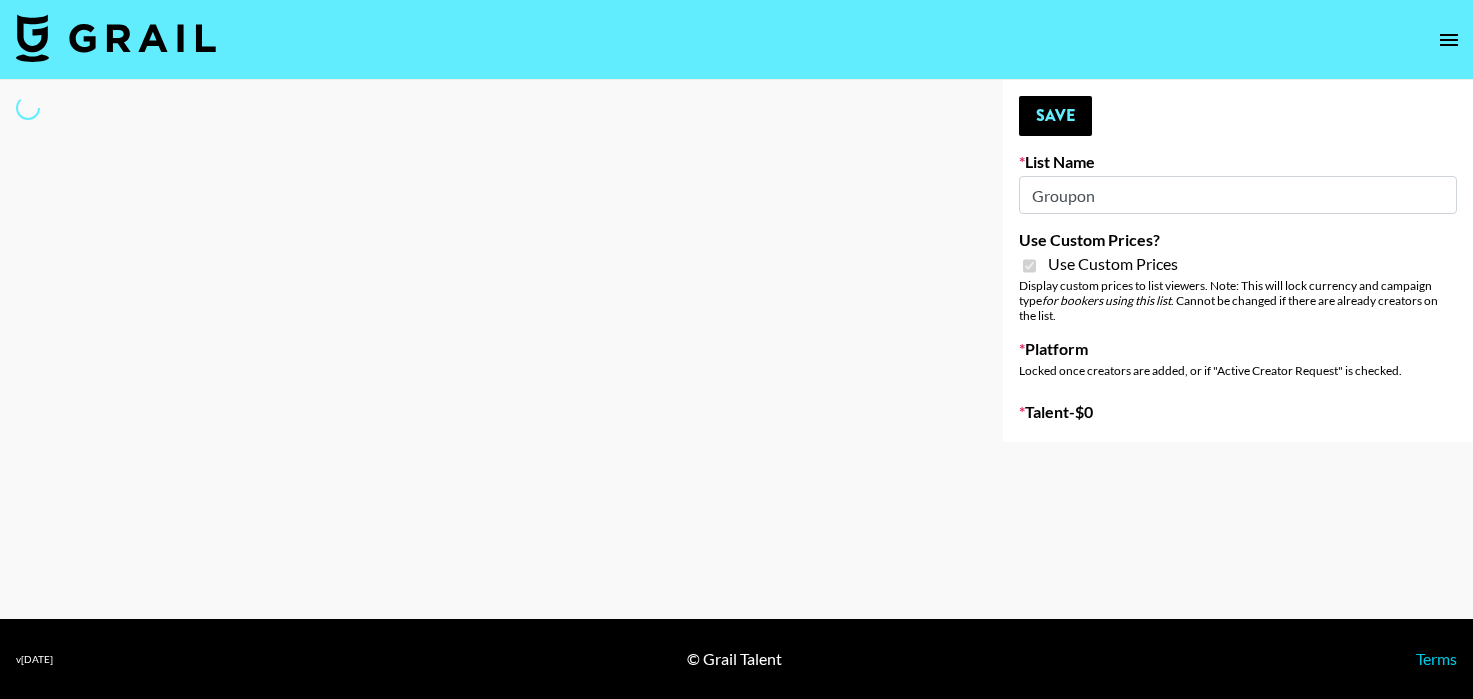 select on "Brand" 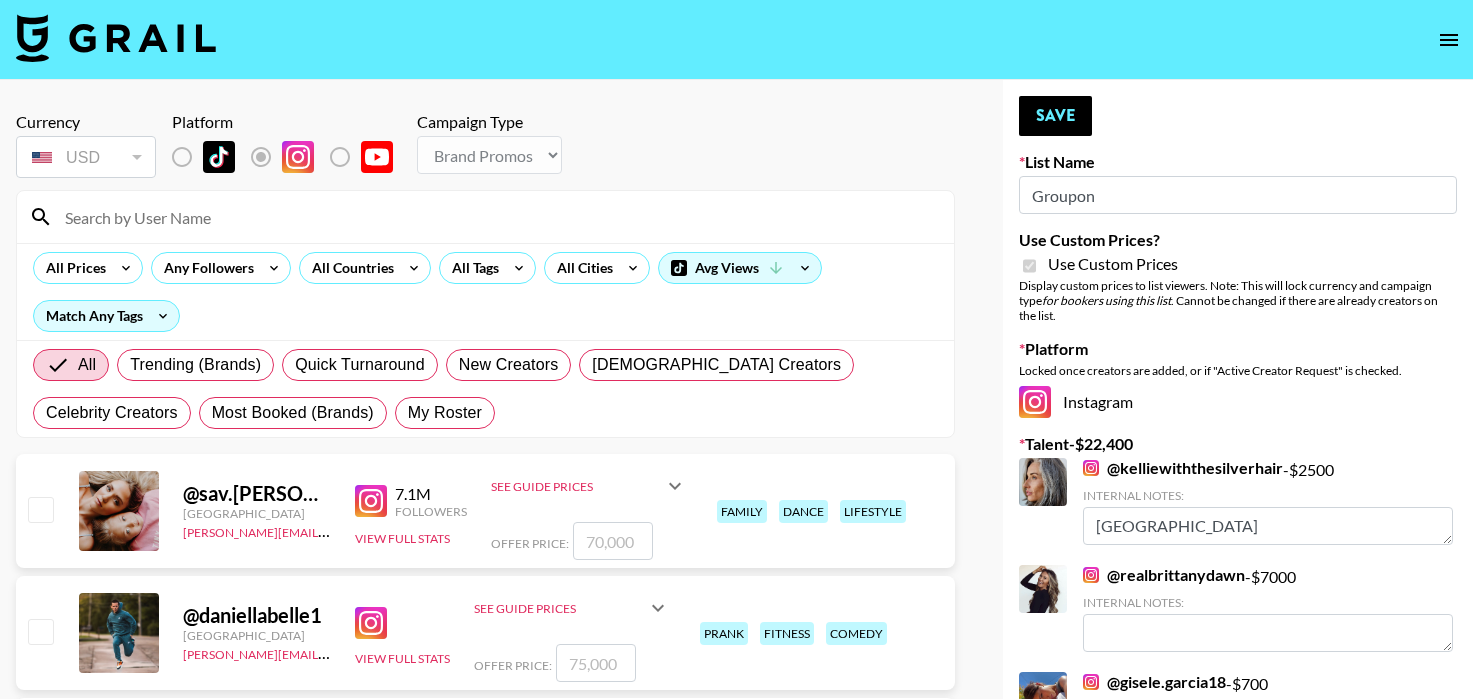 click at bounding box center [497, 217] 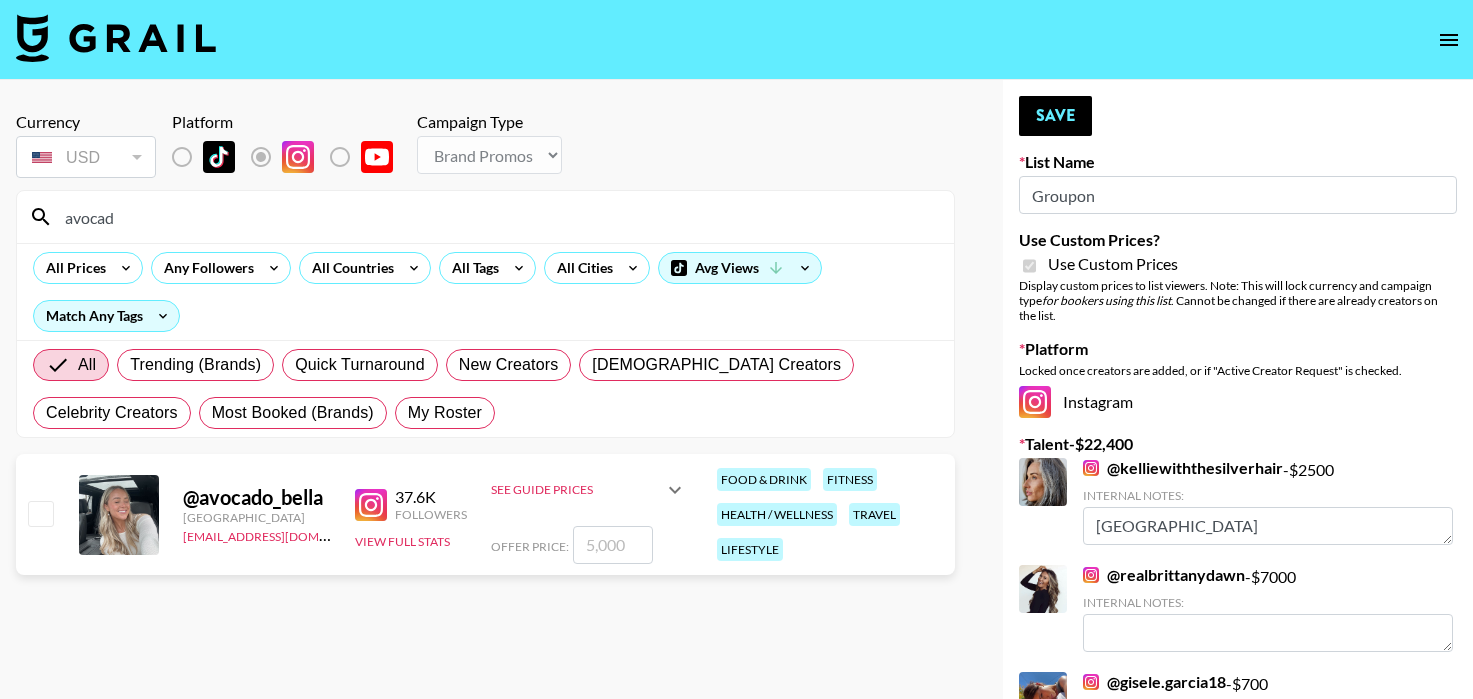 type on "avocad" 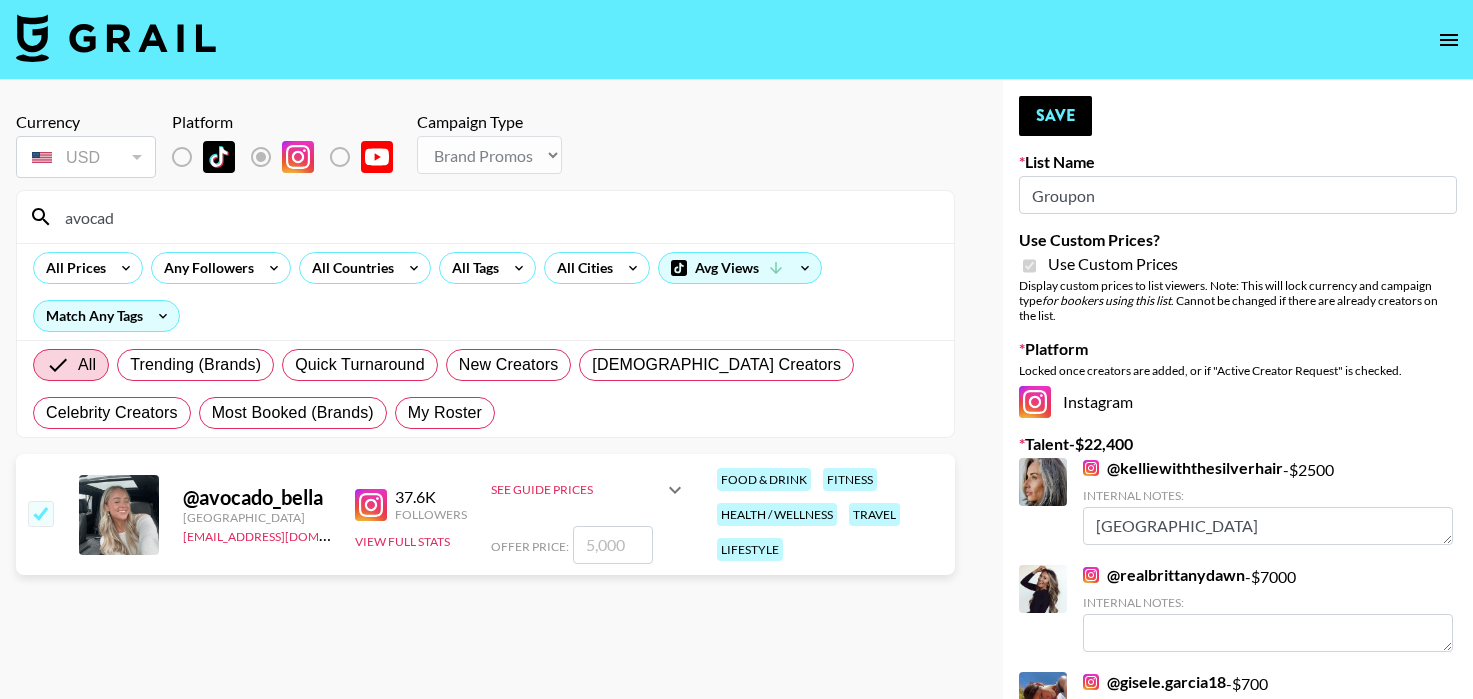 checkbox on "true" 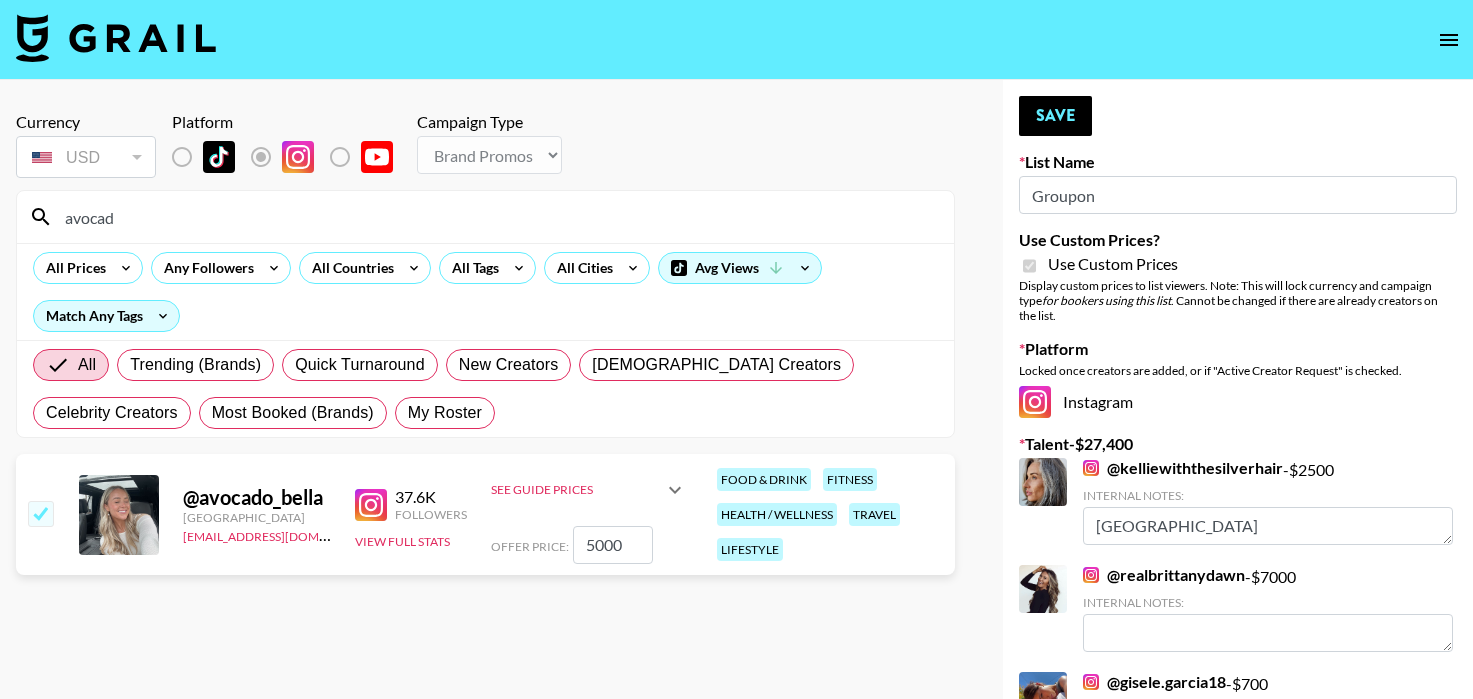 click on "5000" at bounding box center (613, 545) 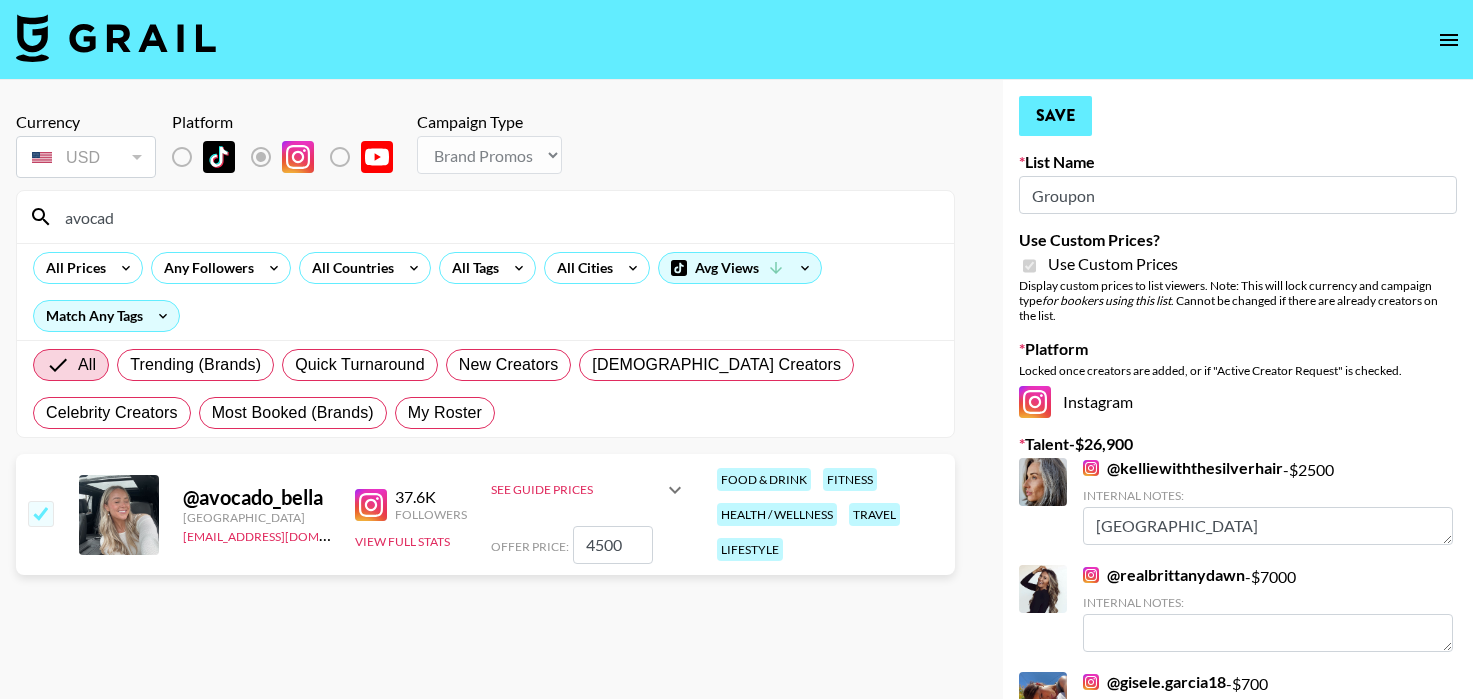 type on "4500" 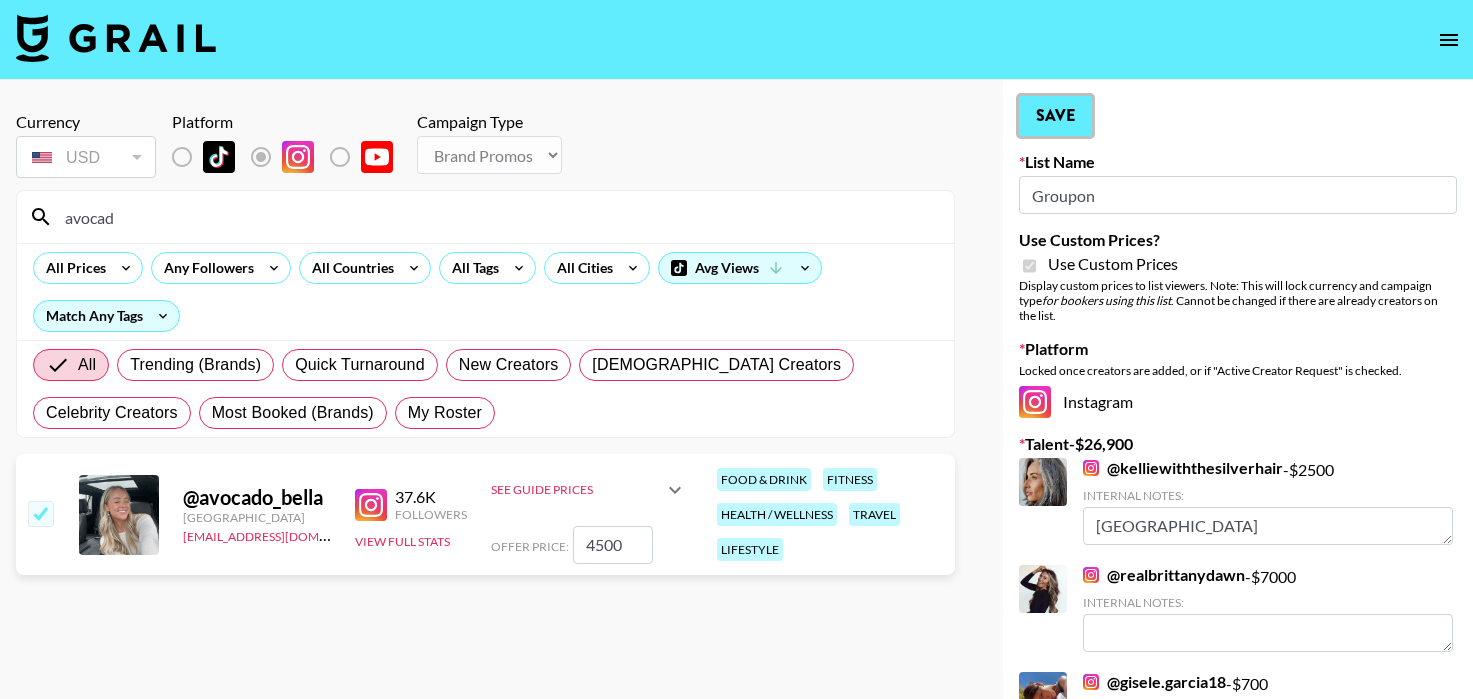 click on "Save" at bounding box center [1055, 116] 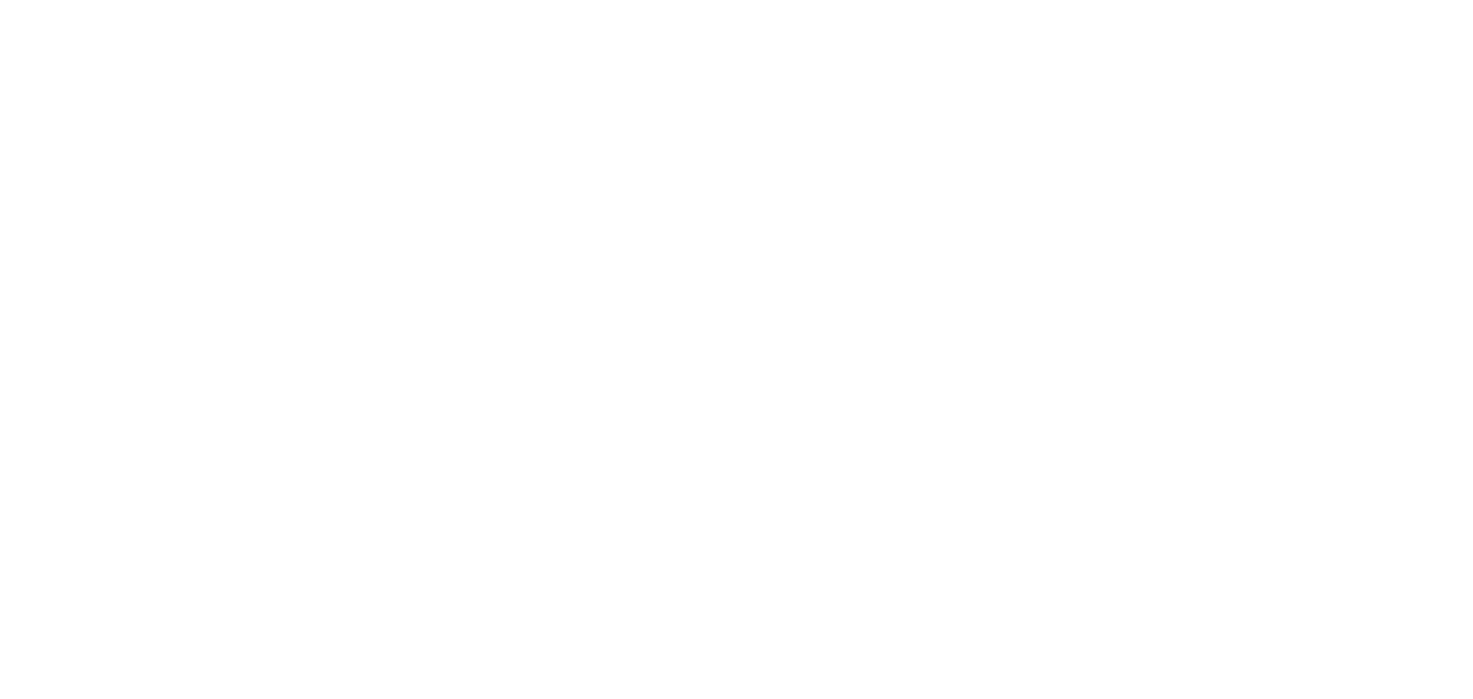 scroll, scrollTop: 0, scrollLeft: 0, axis: both 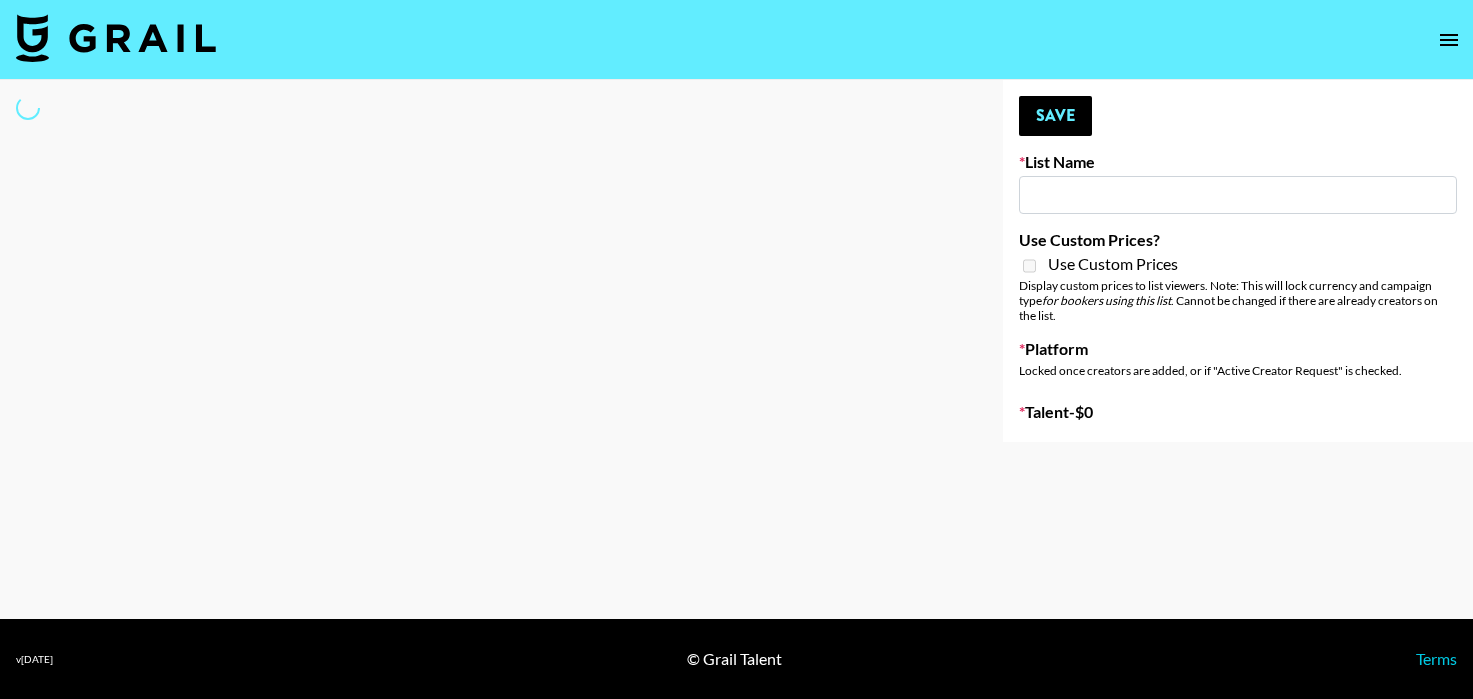 type on "Quick Turnaround Creators - Worldwide 24hrs" 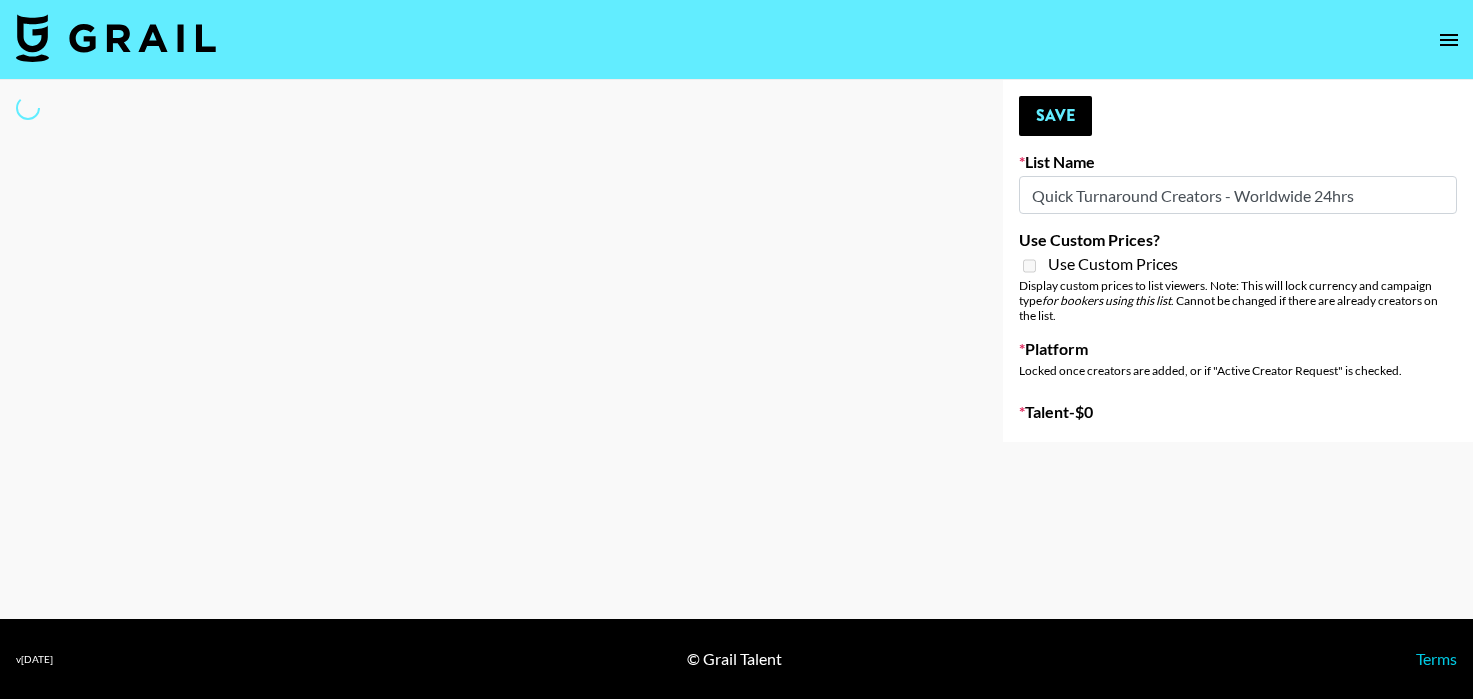 select on "Song" 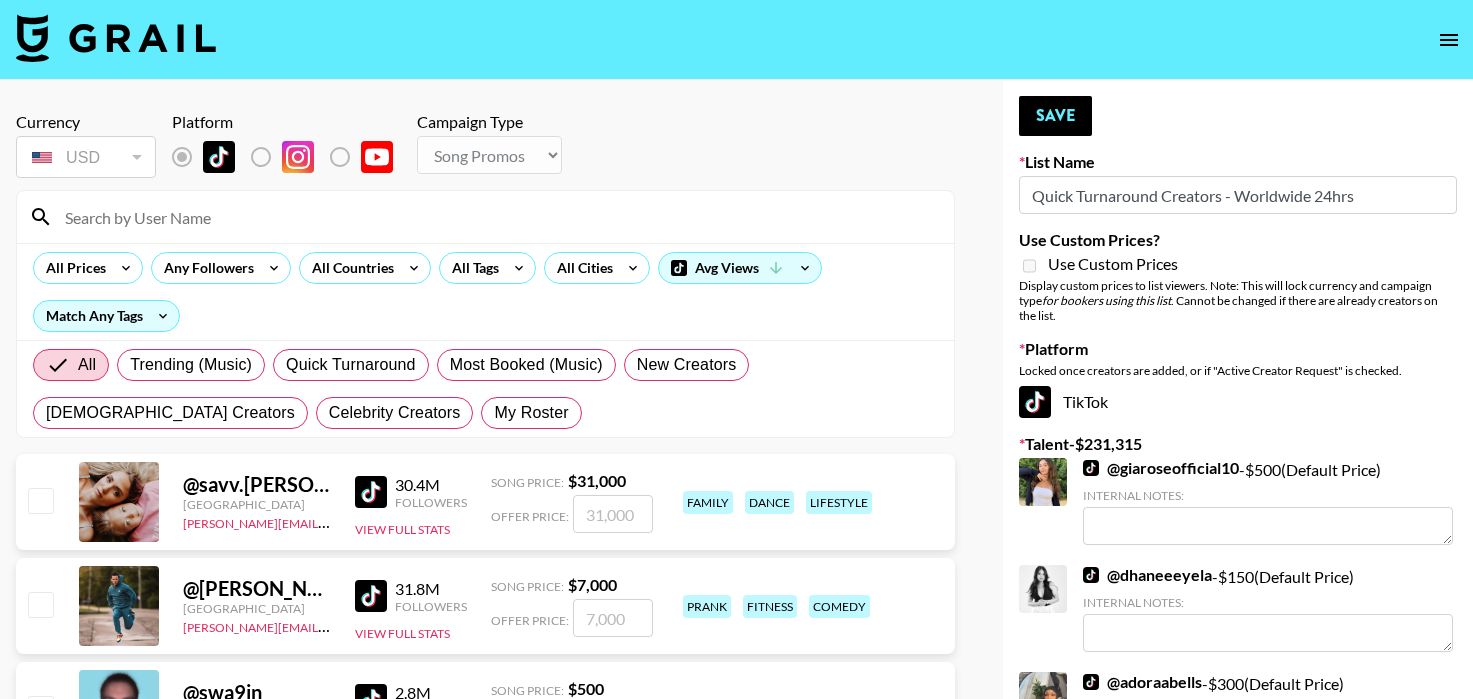 click at bounding box center [497, 217] 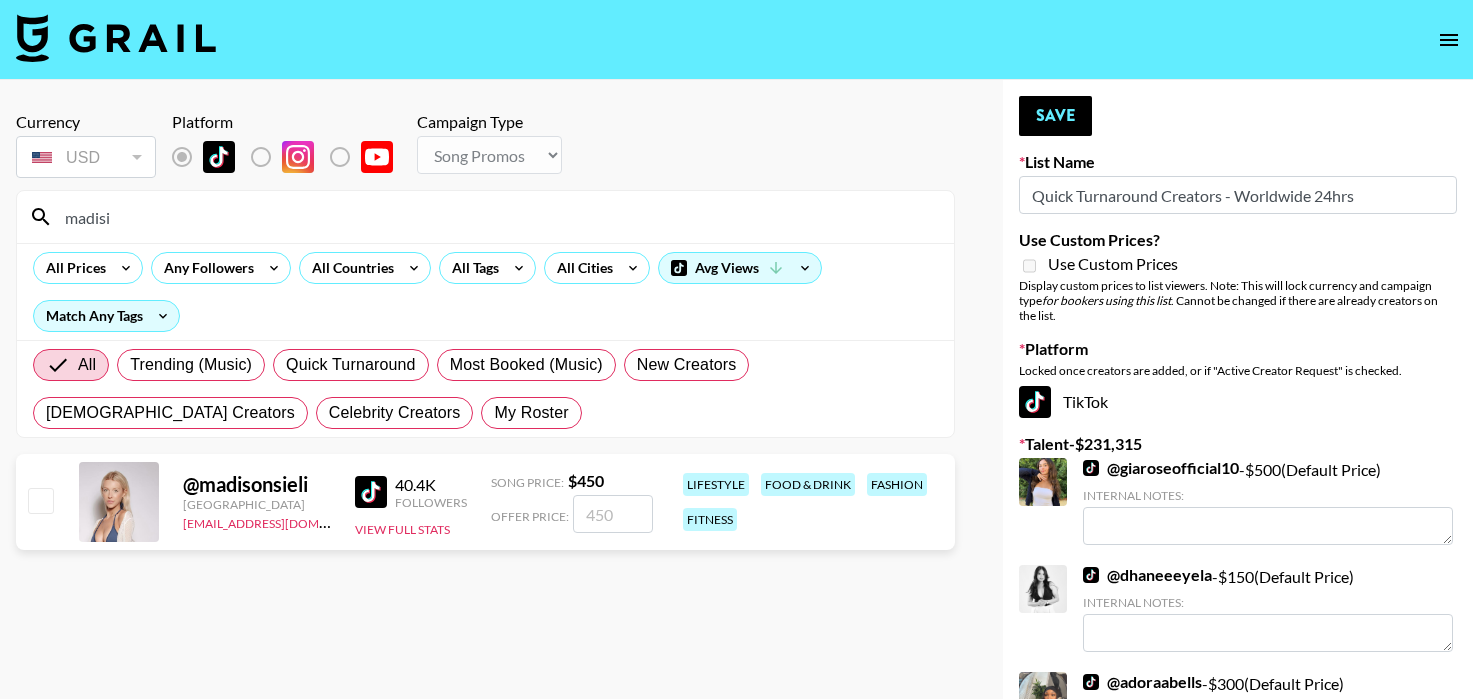 type on "madisi" 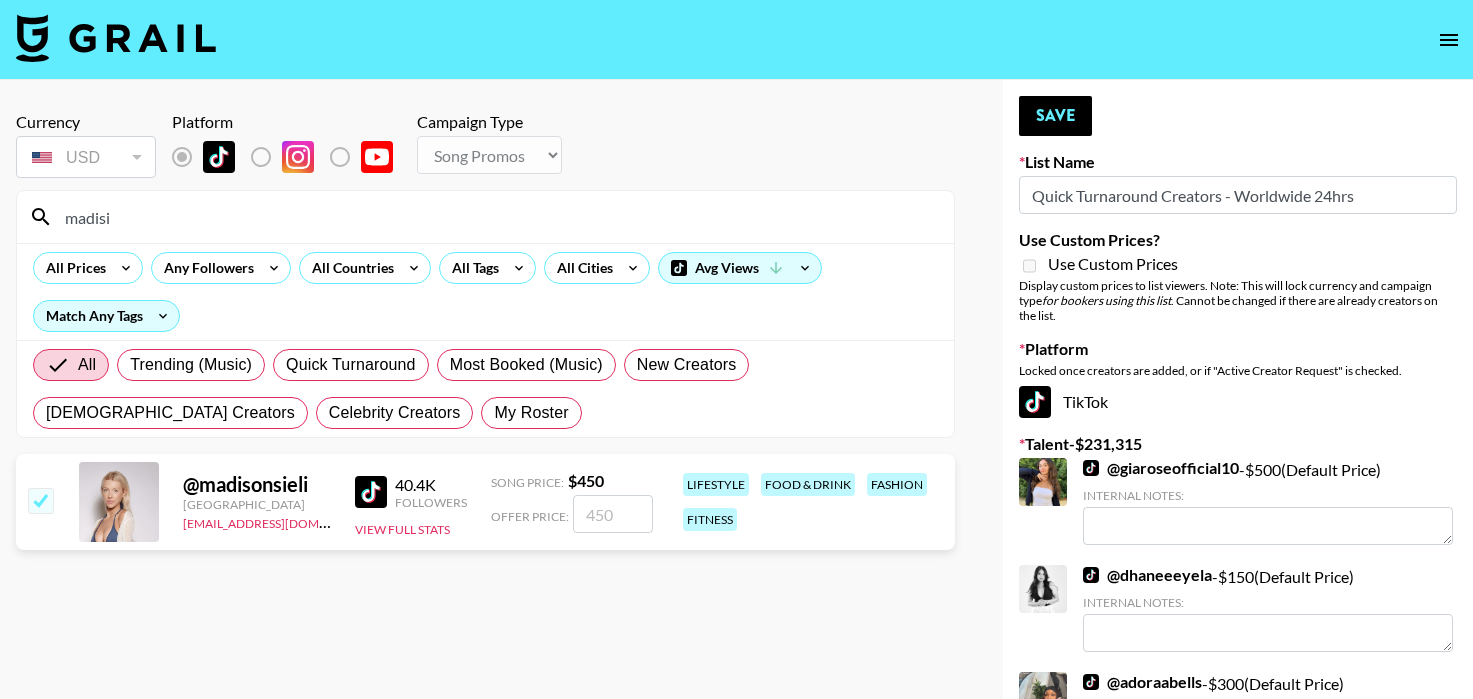 checkbox on "true" 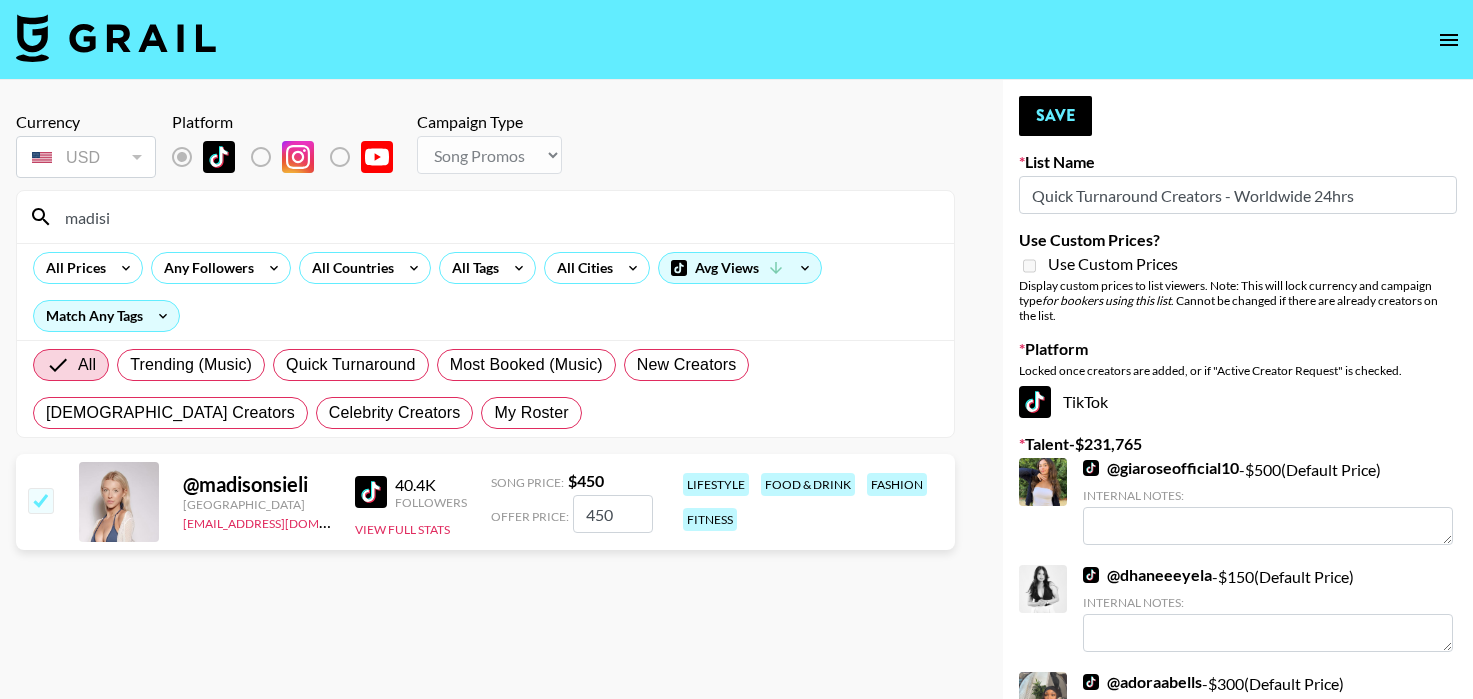 click on "madisi" at bounding box center (497, 217) 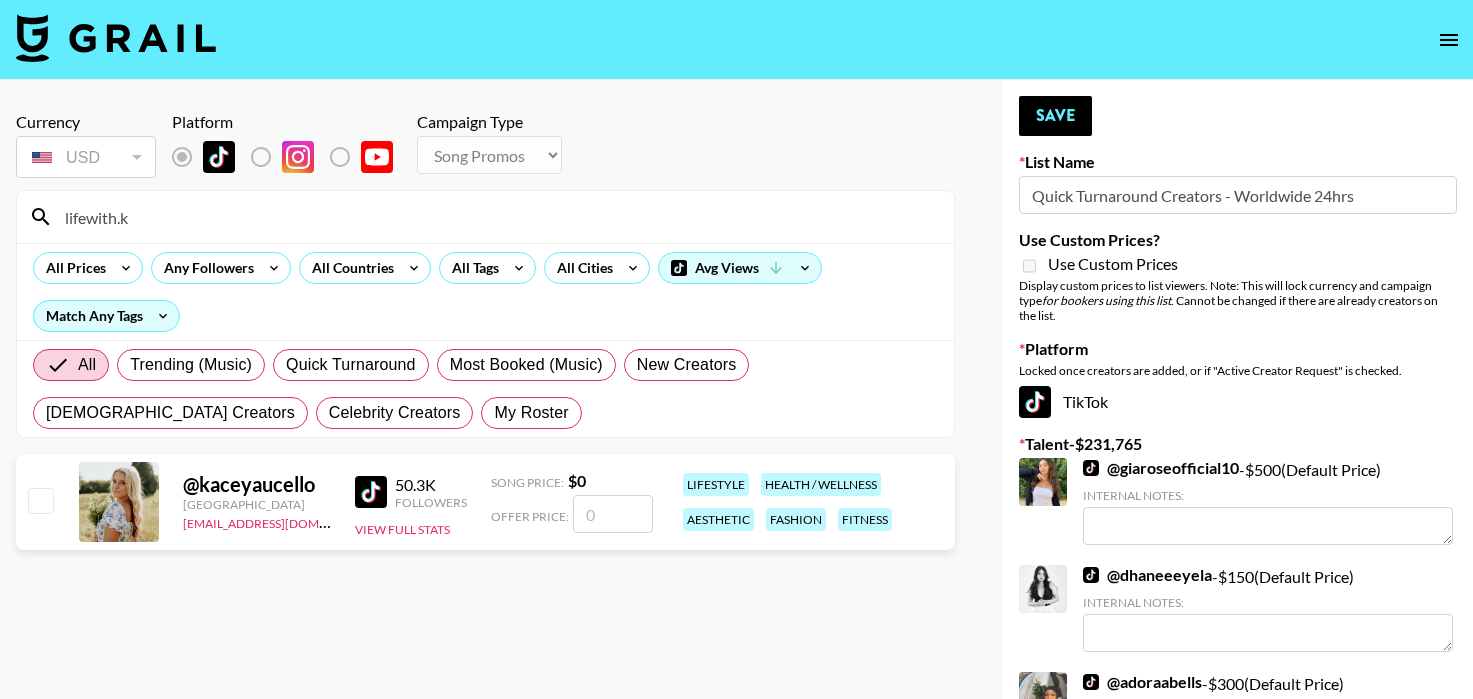 type on "lifewith.k" 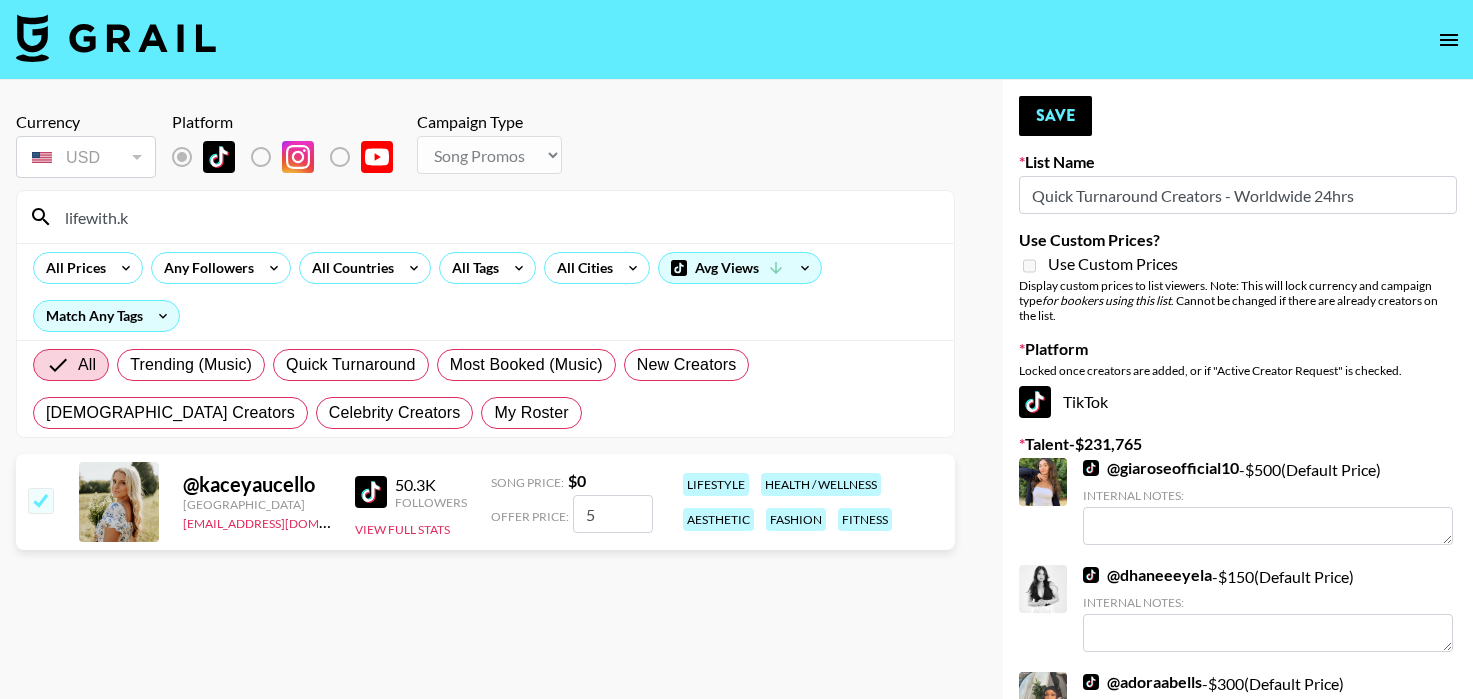 type on "50" 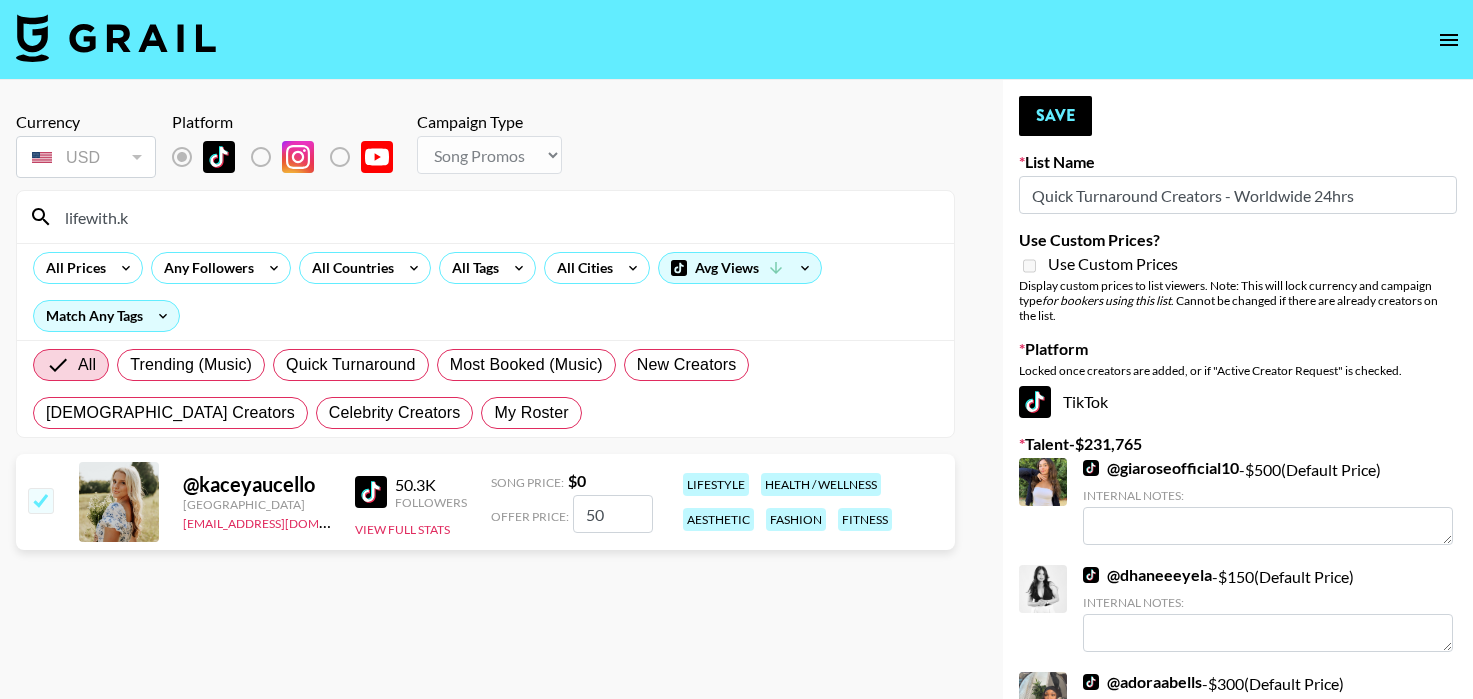 checkbox on "true" 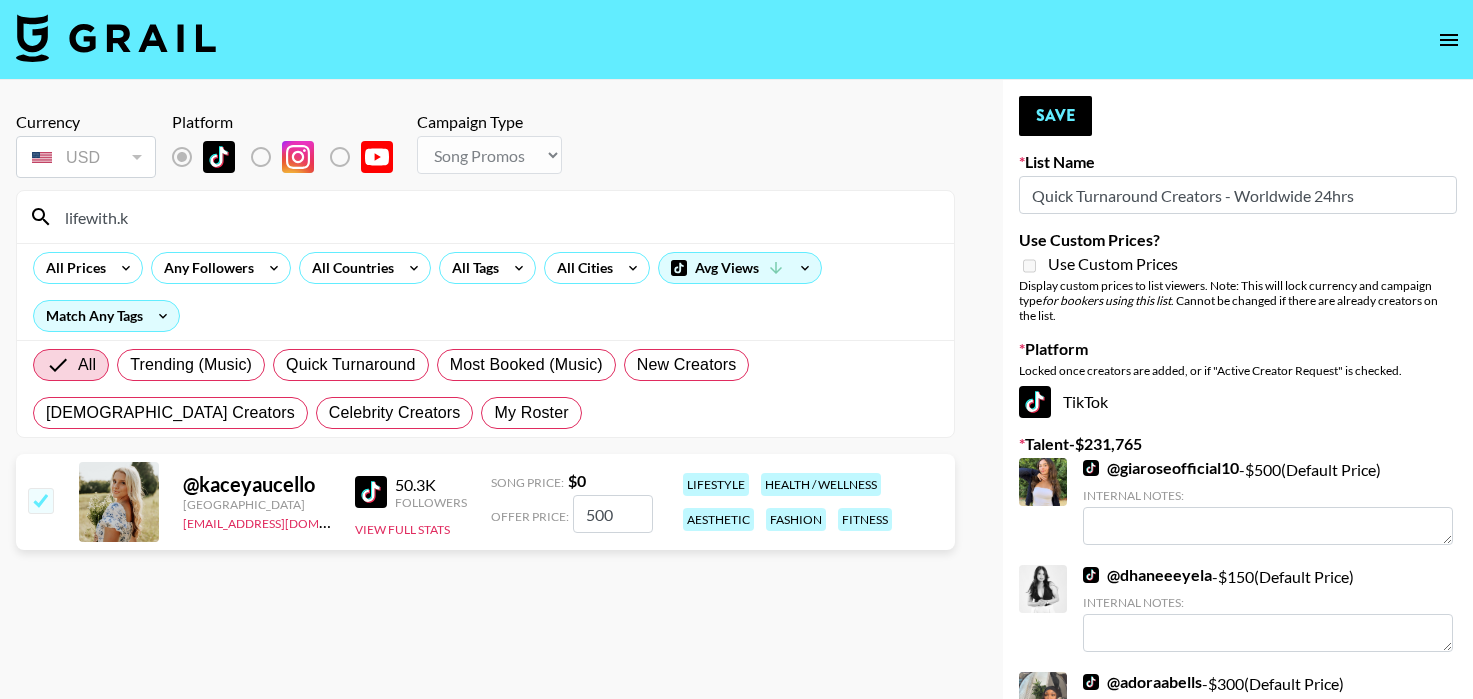 click on "500" at bounding box center (613, 514) 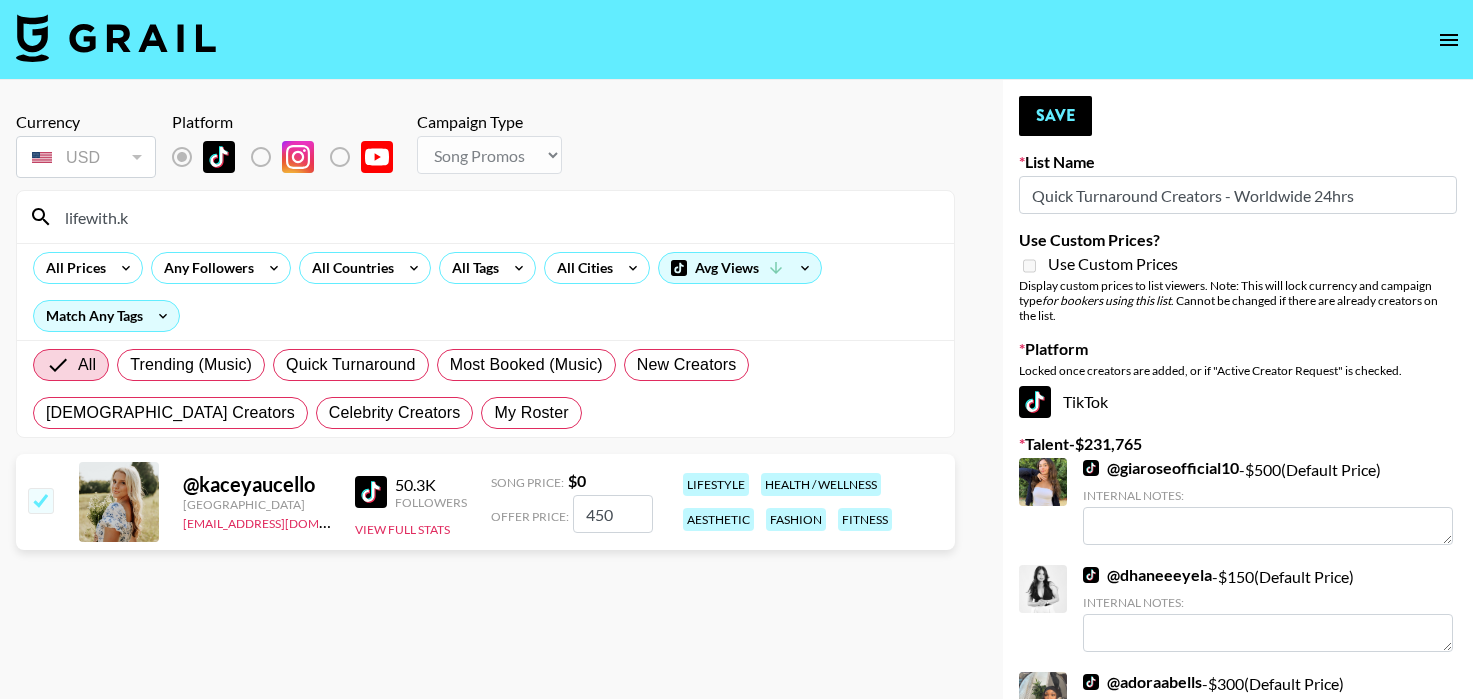 type on "450" 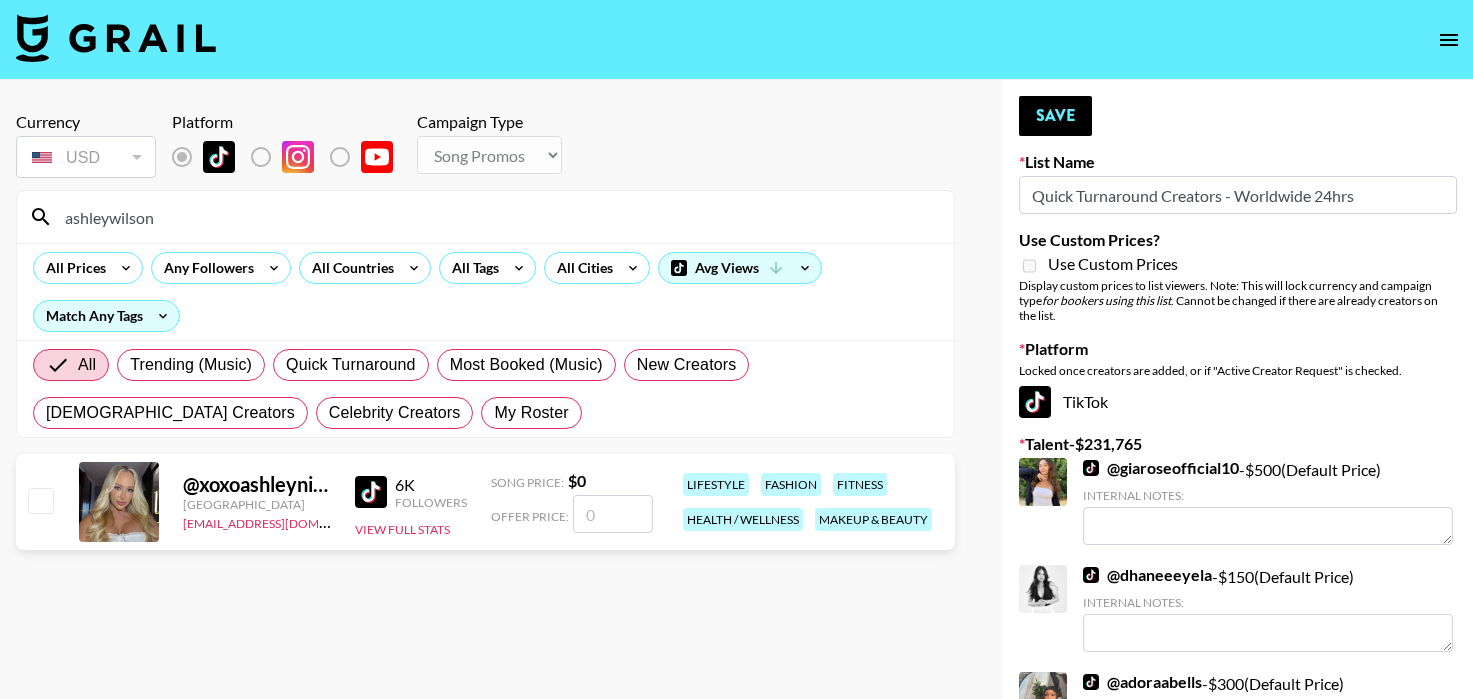 type on "ashleywilson" 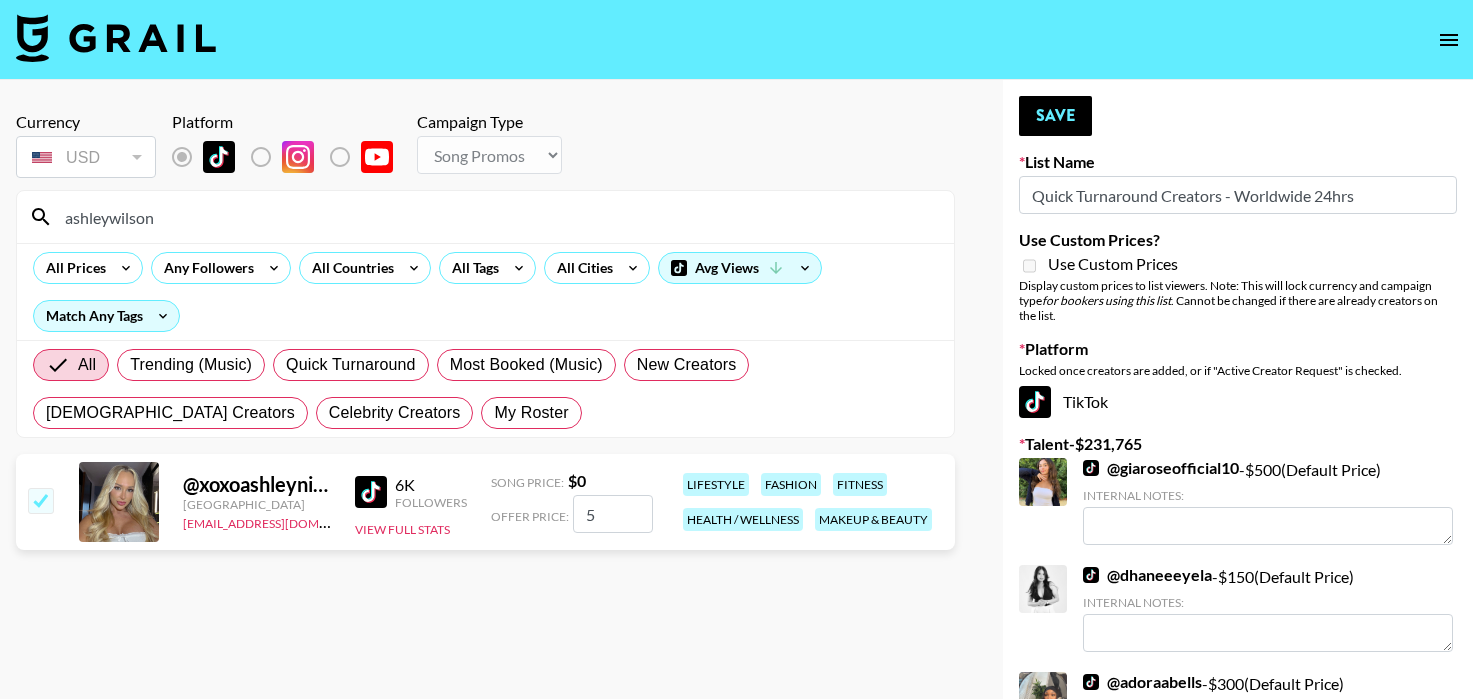 type on "50" 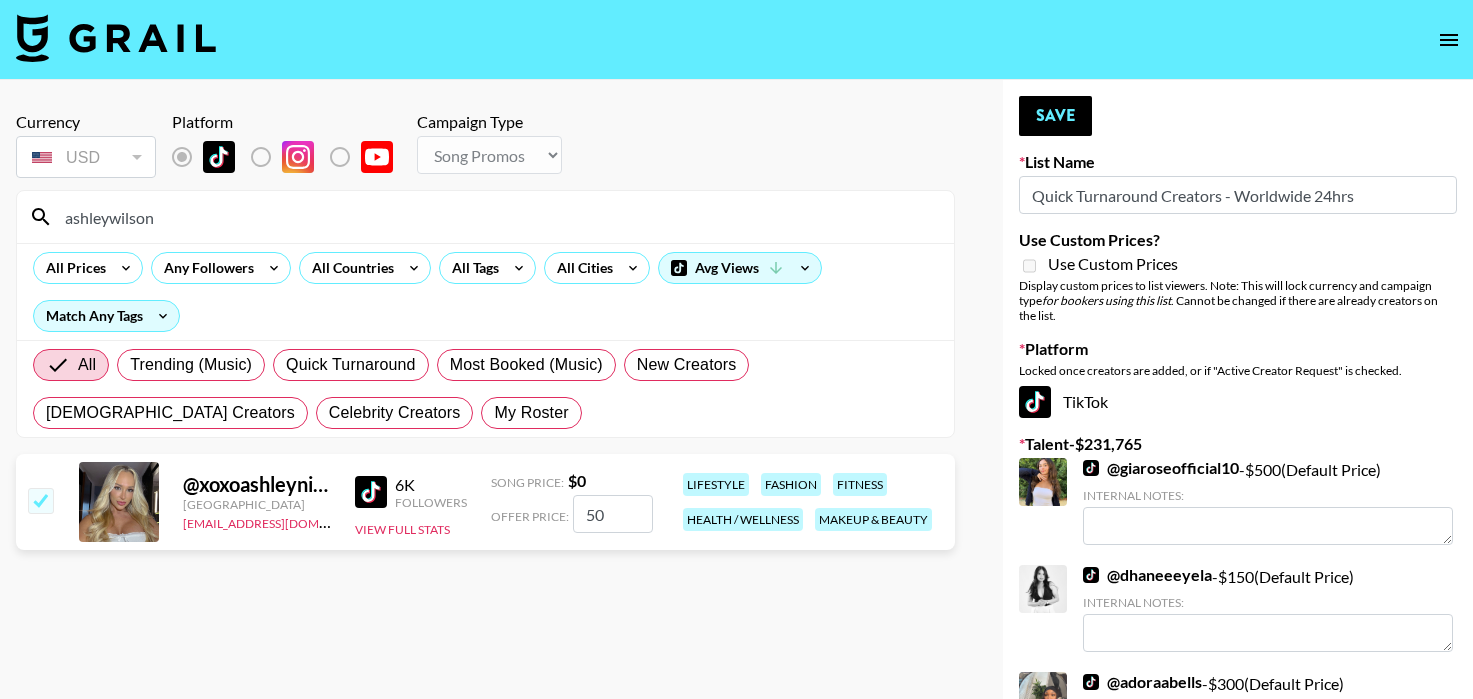 checkbox on "true" 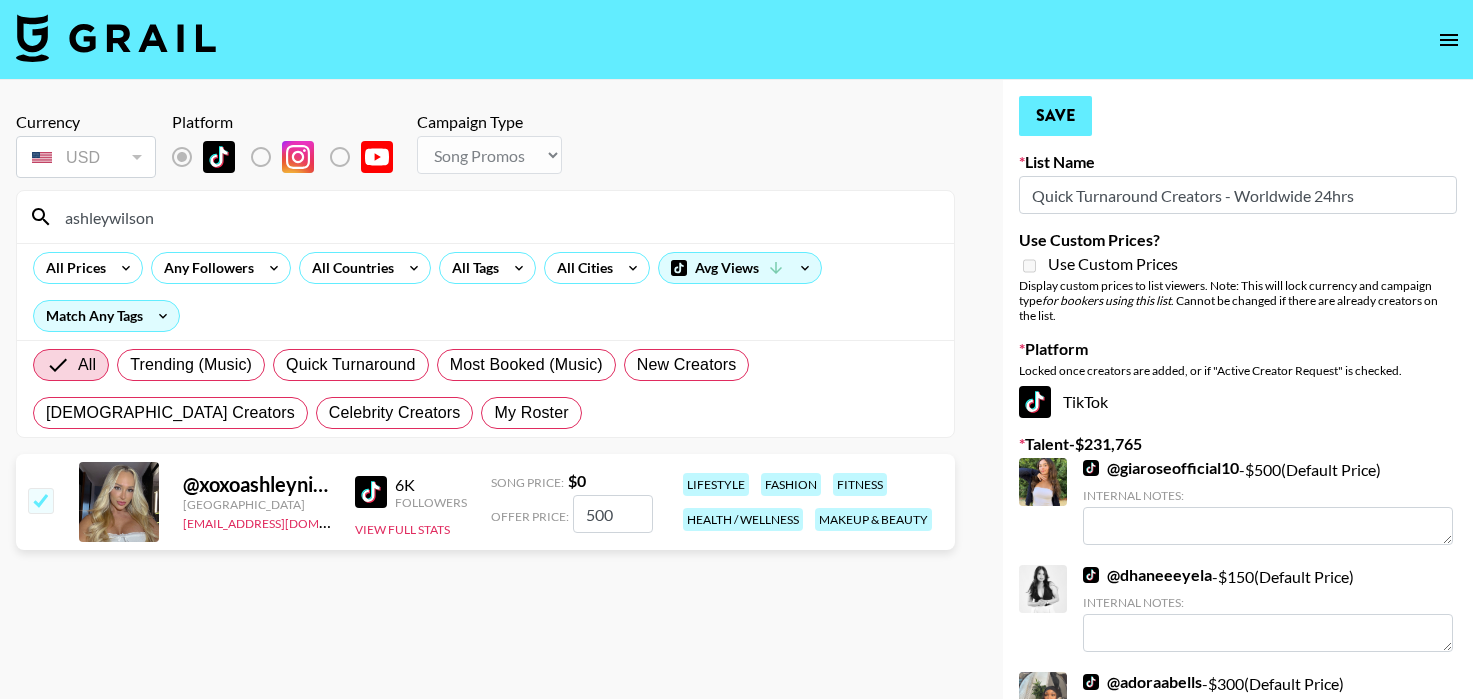 type on "500" 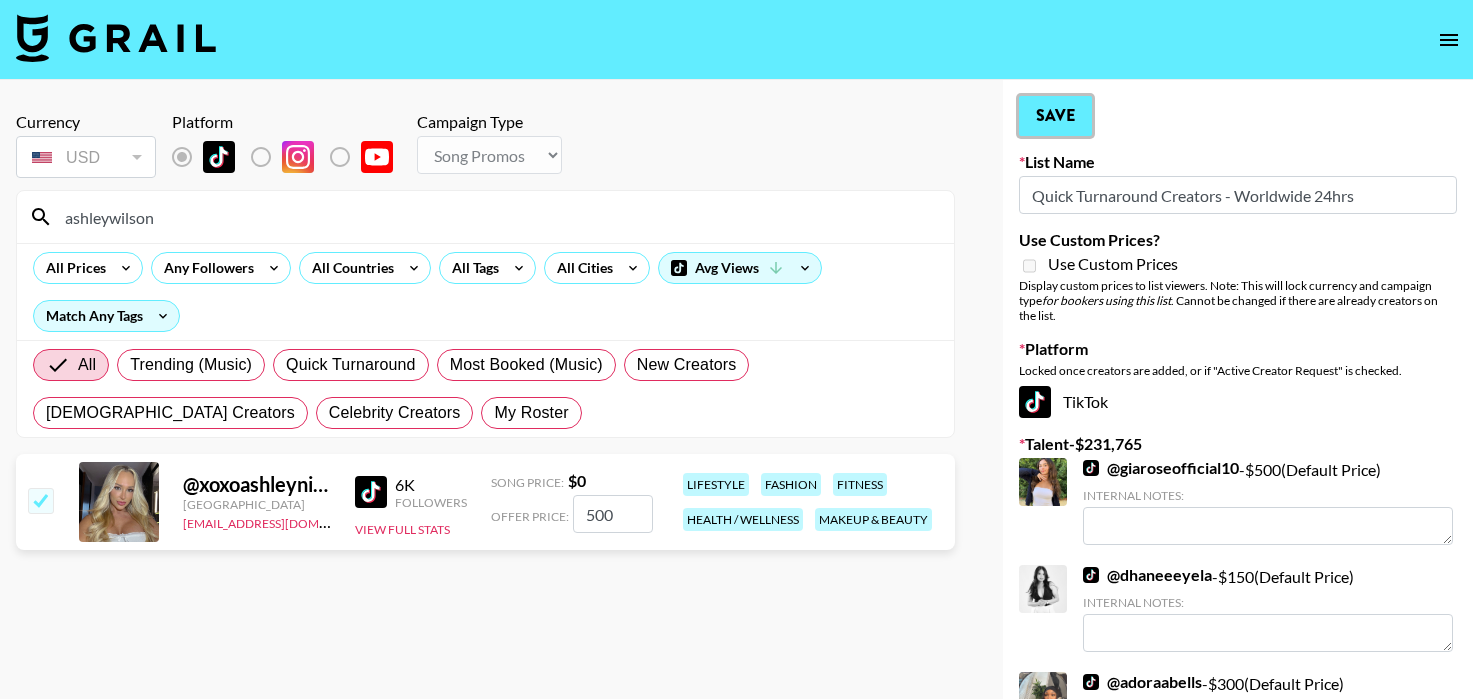 click on "Save" at bounding box center [1055, 116] 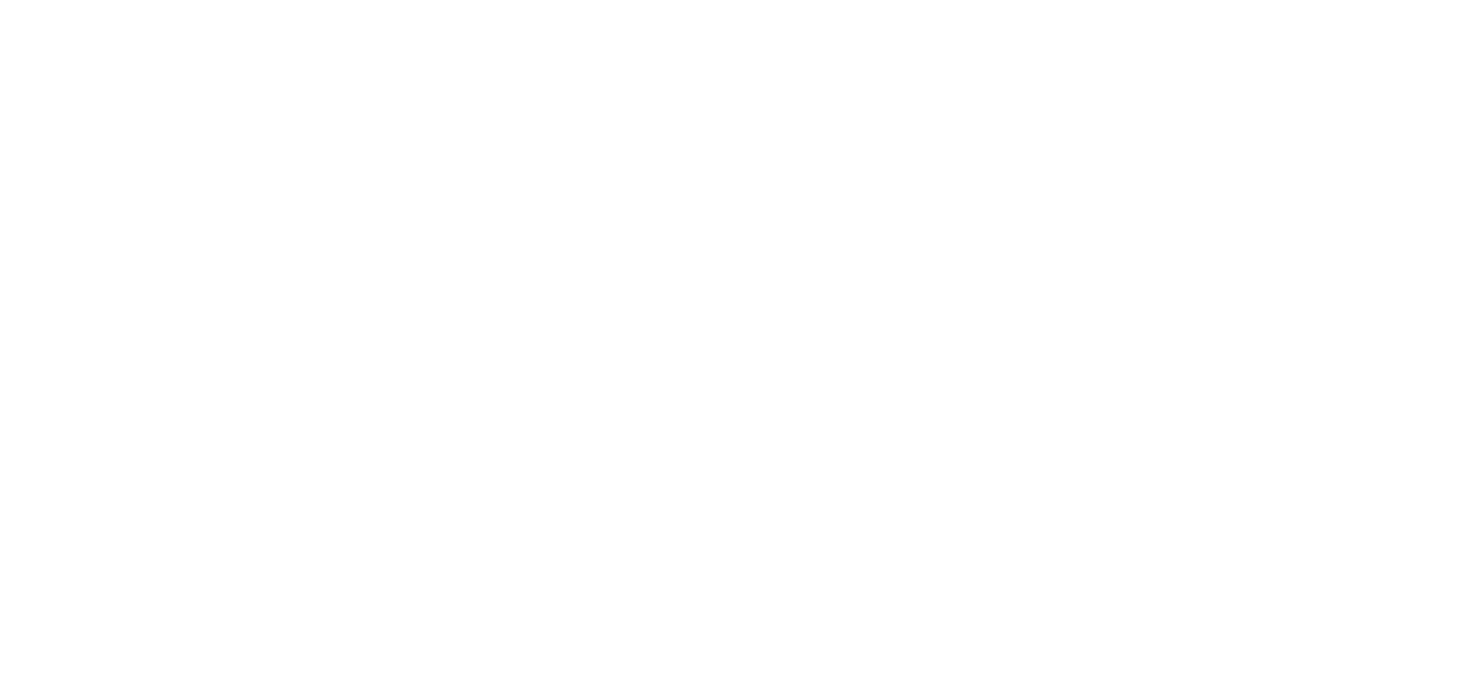 scroll, scrollTop: 0, scrollLeft: 0, axis: both 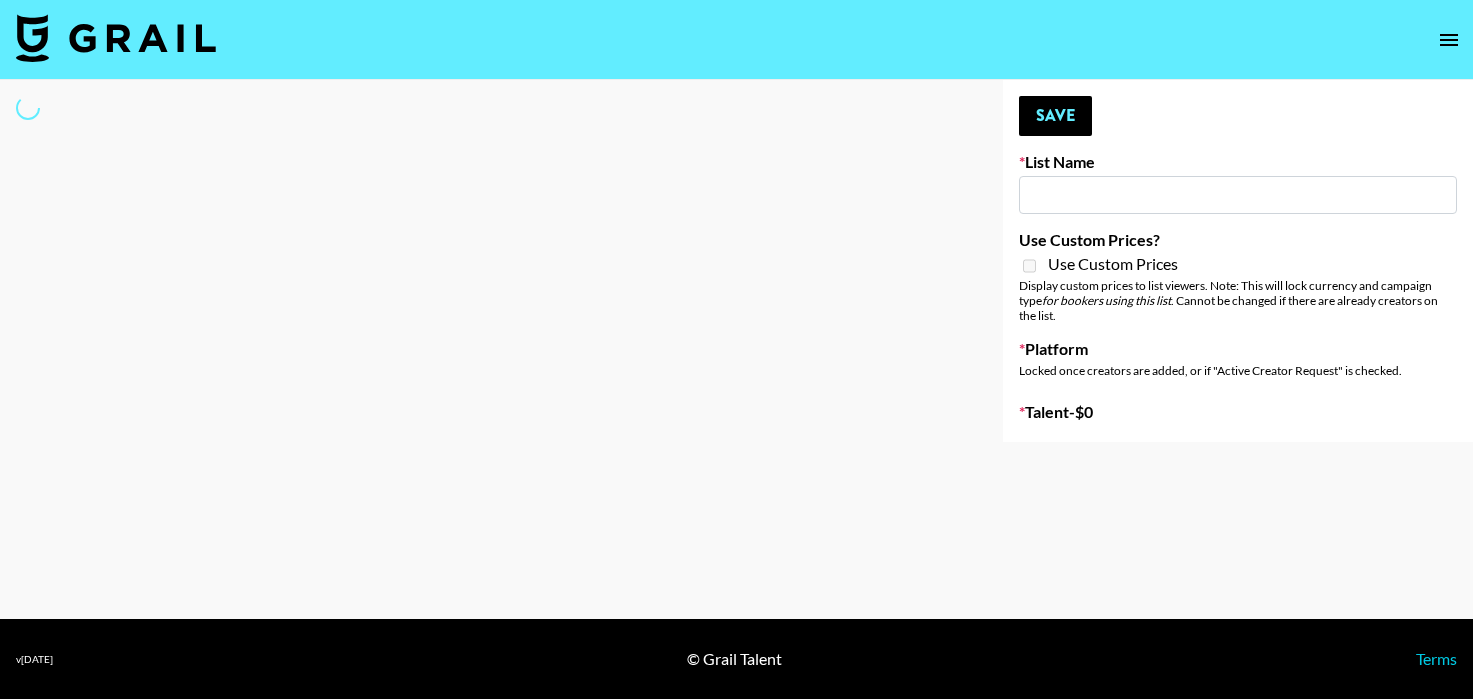 type on "Celebrity Creators" 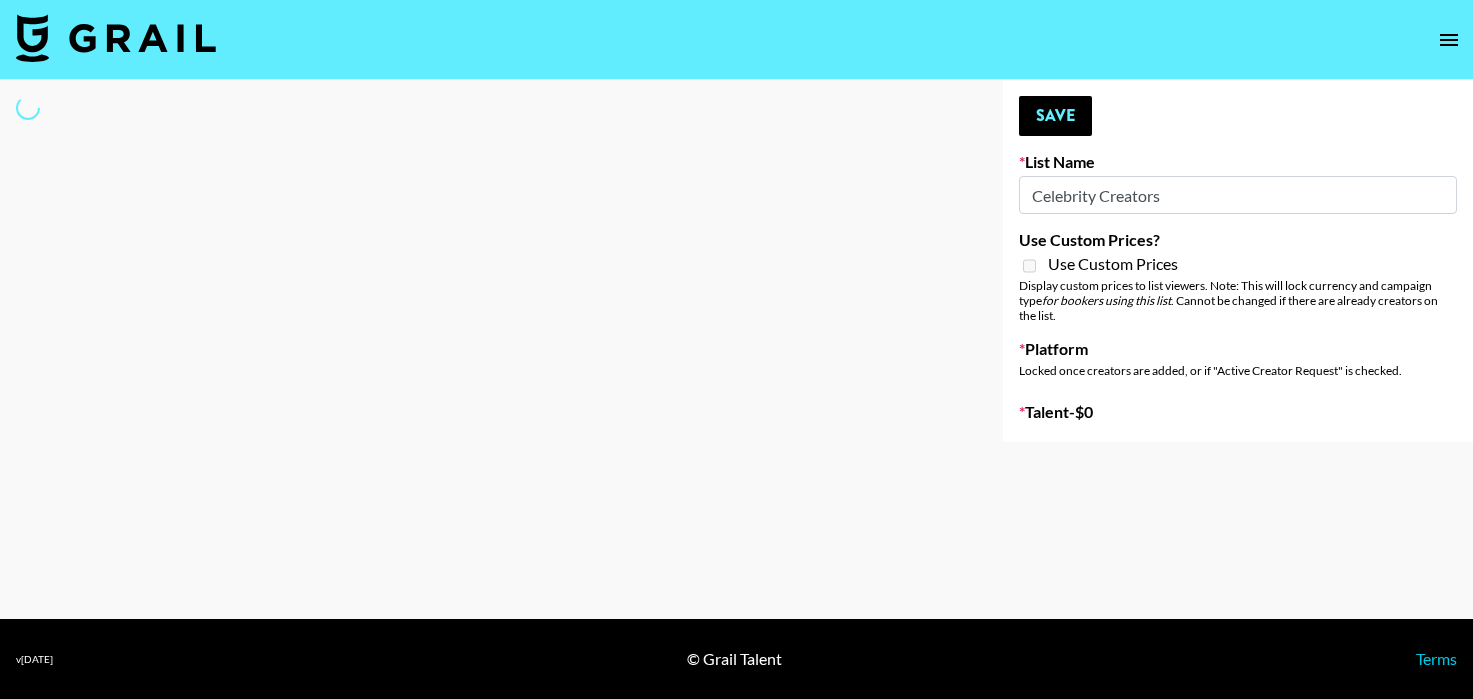 select on "Song" 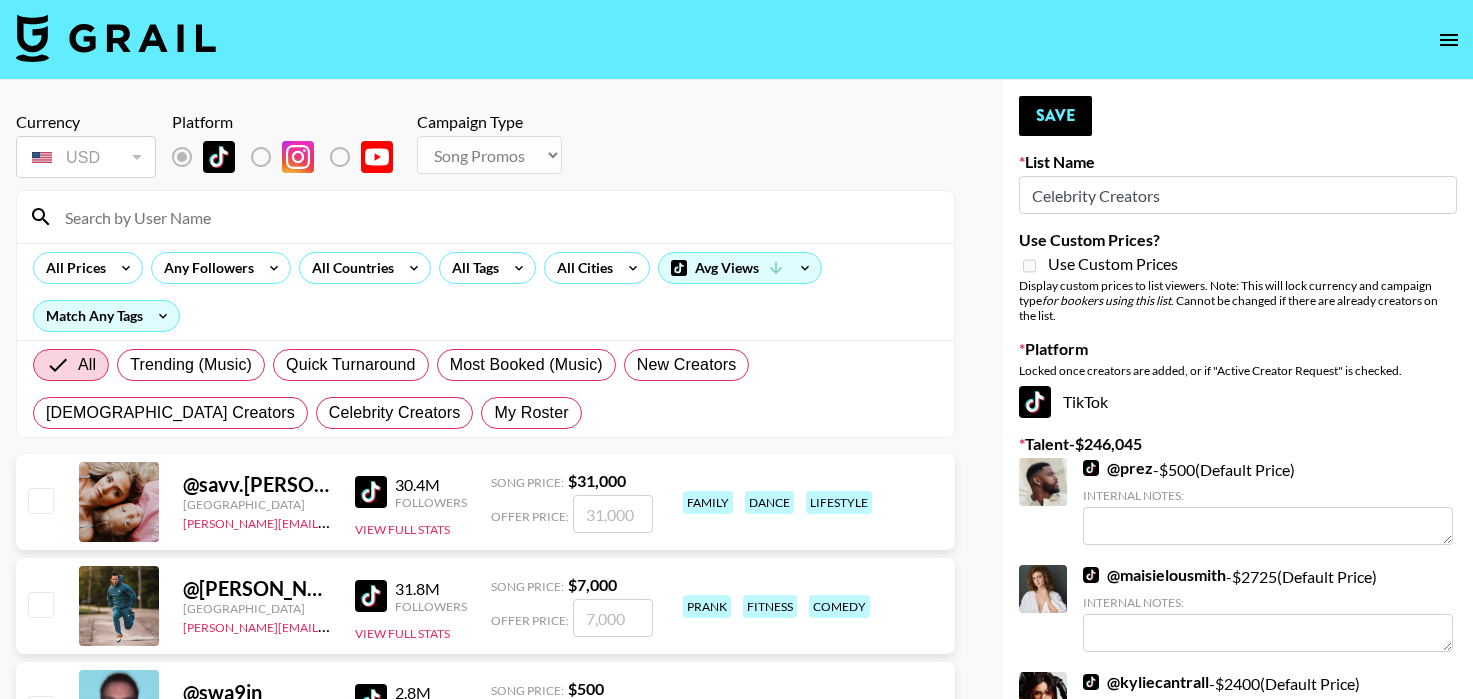 click at bounding box center (497, 217) 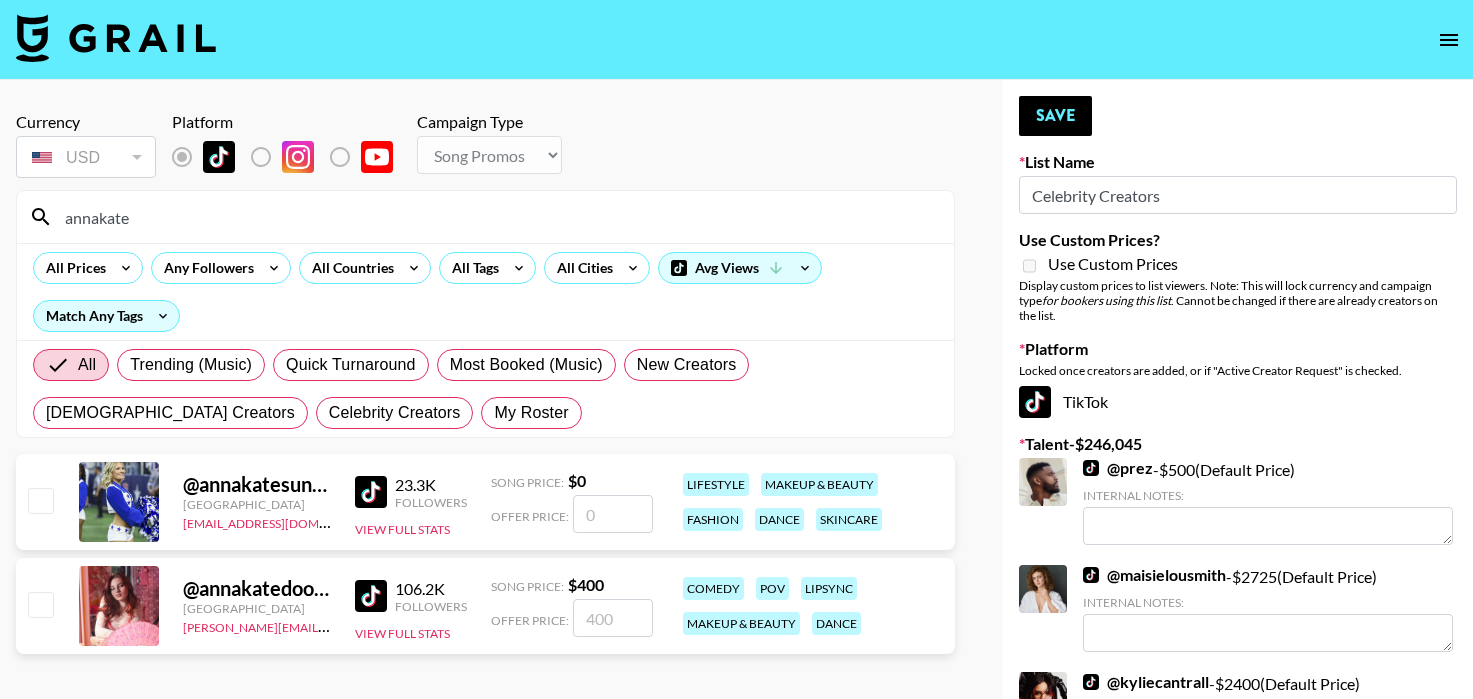type on "annakate" 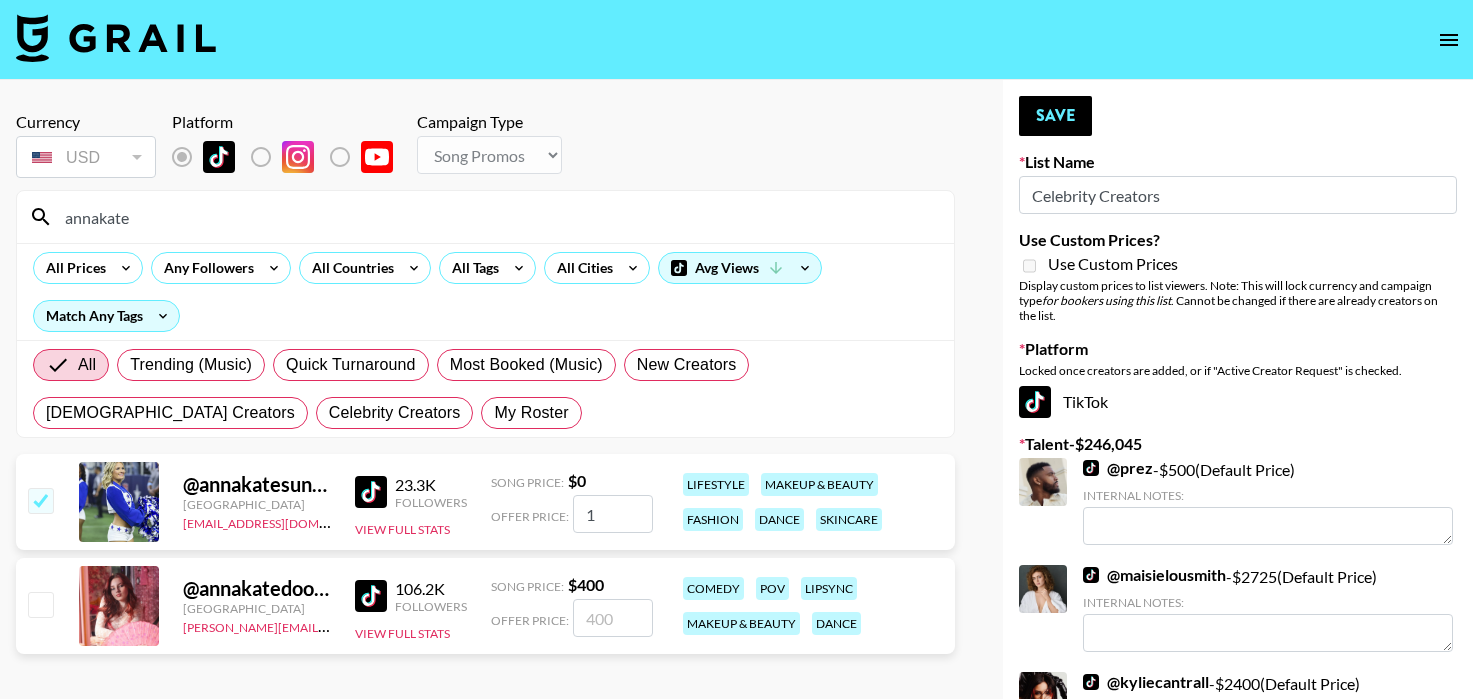 type on "10" 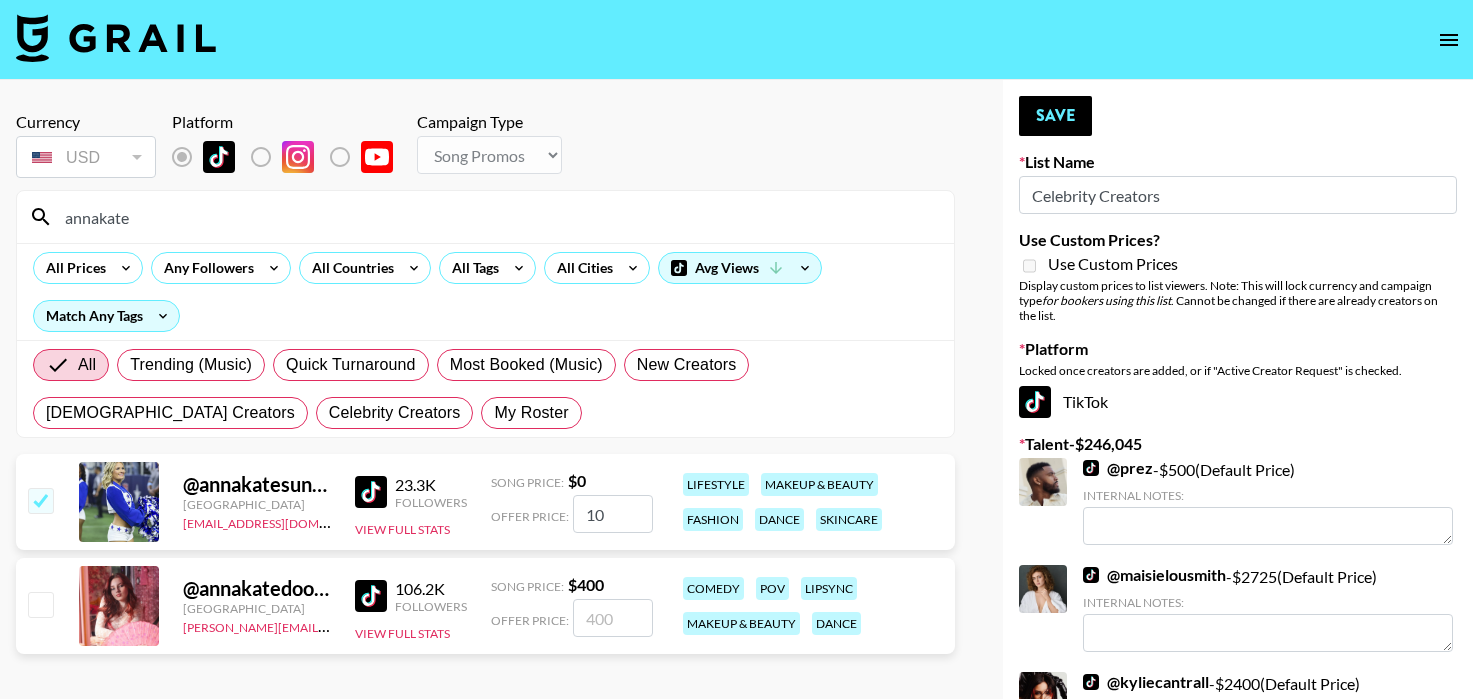 type on "1" 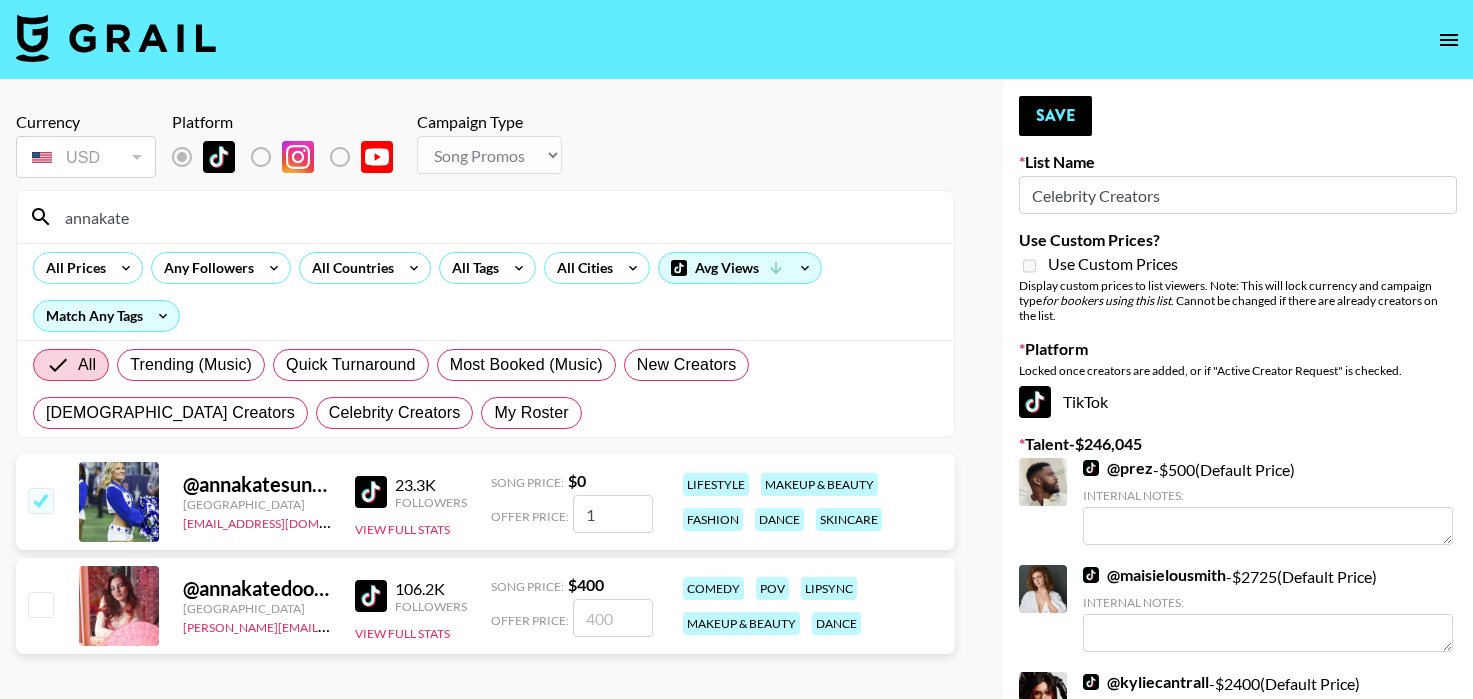 type 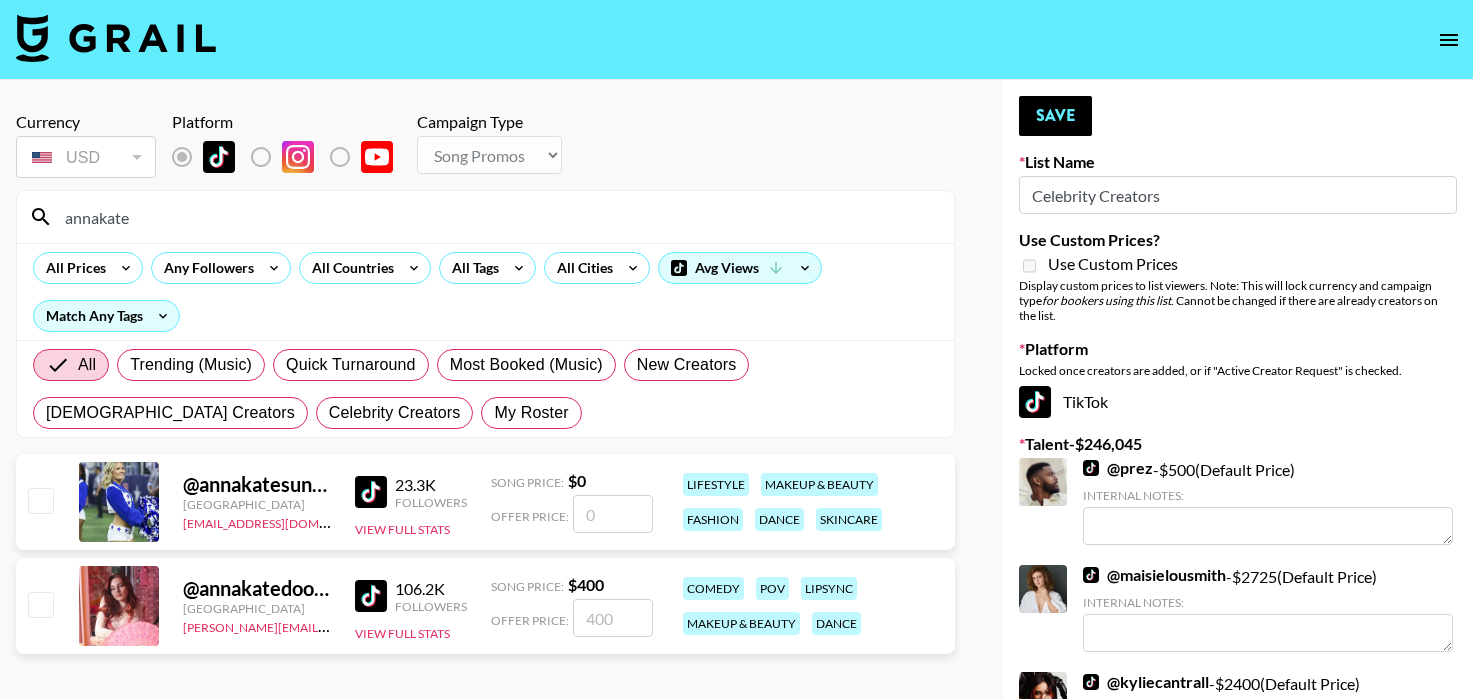checkbox on "false" 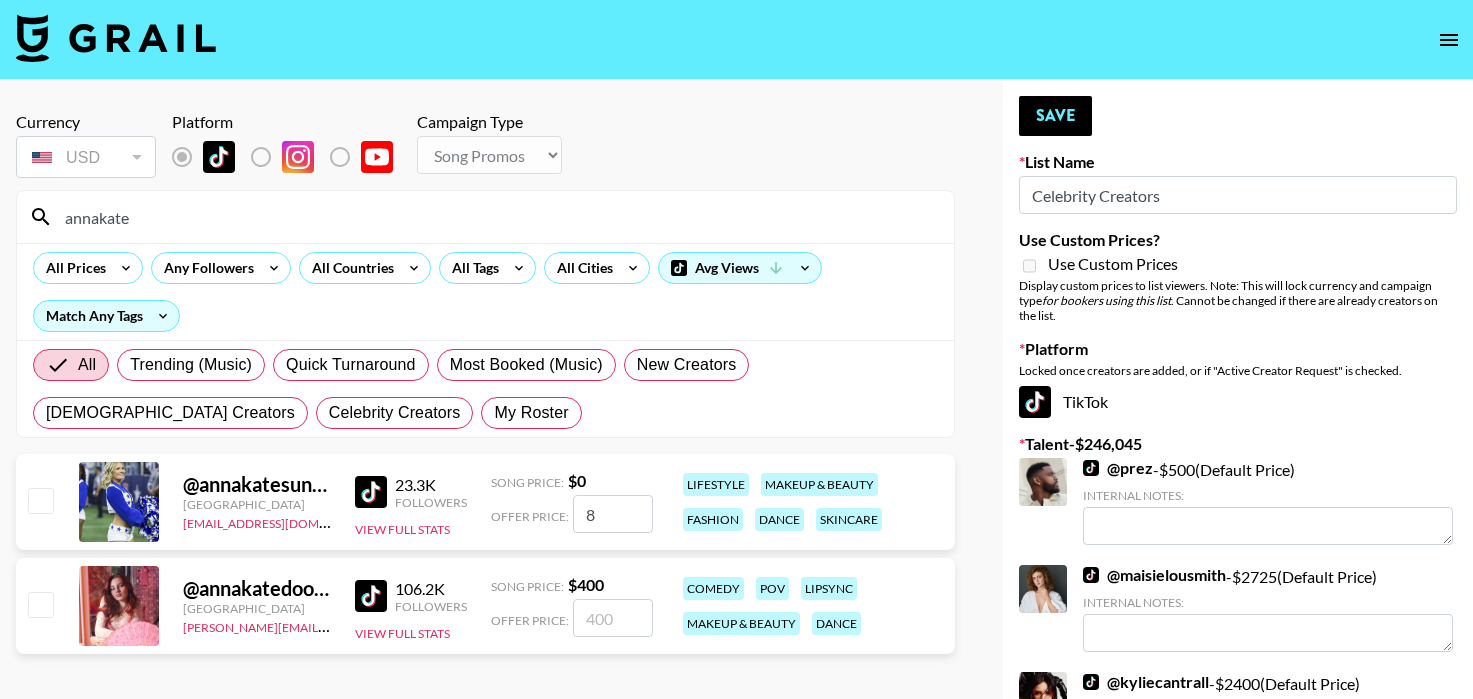 checkbox on "true" 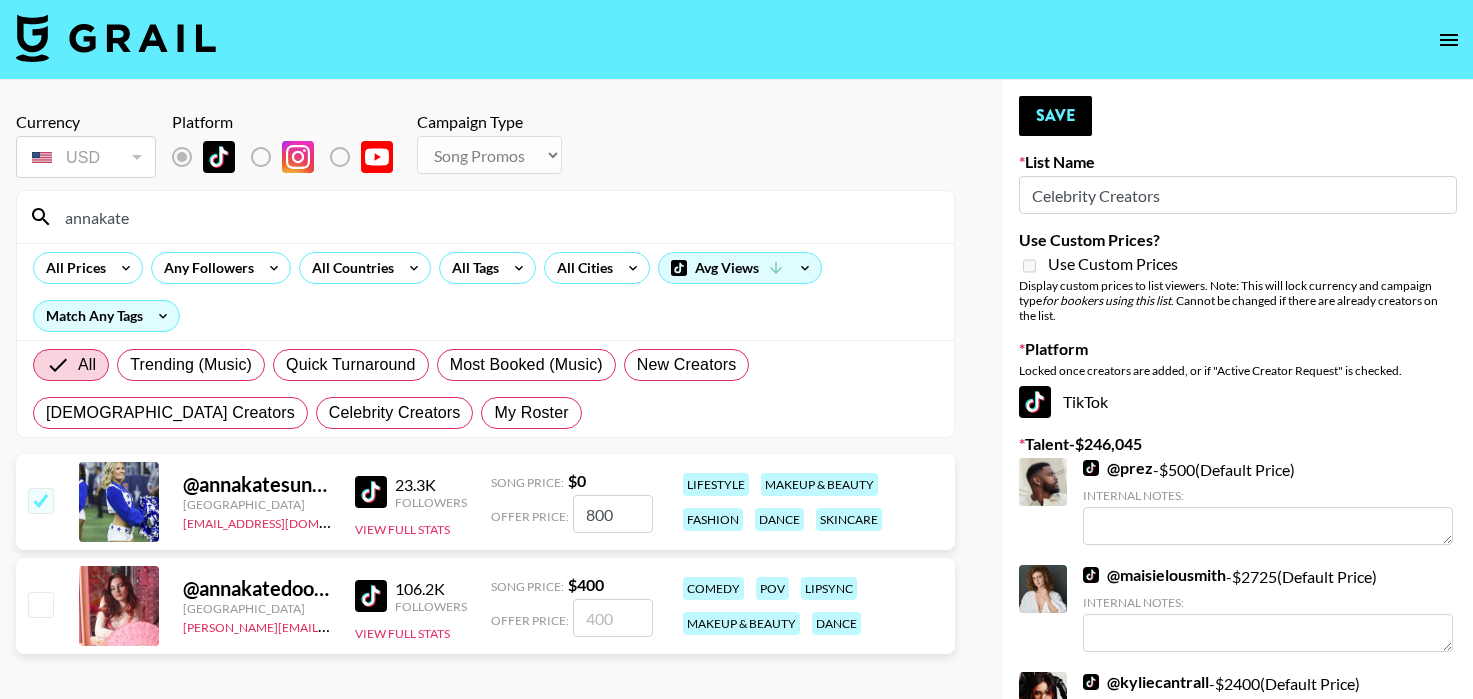 type on "800" 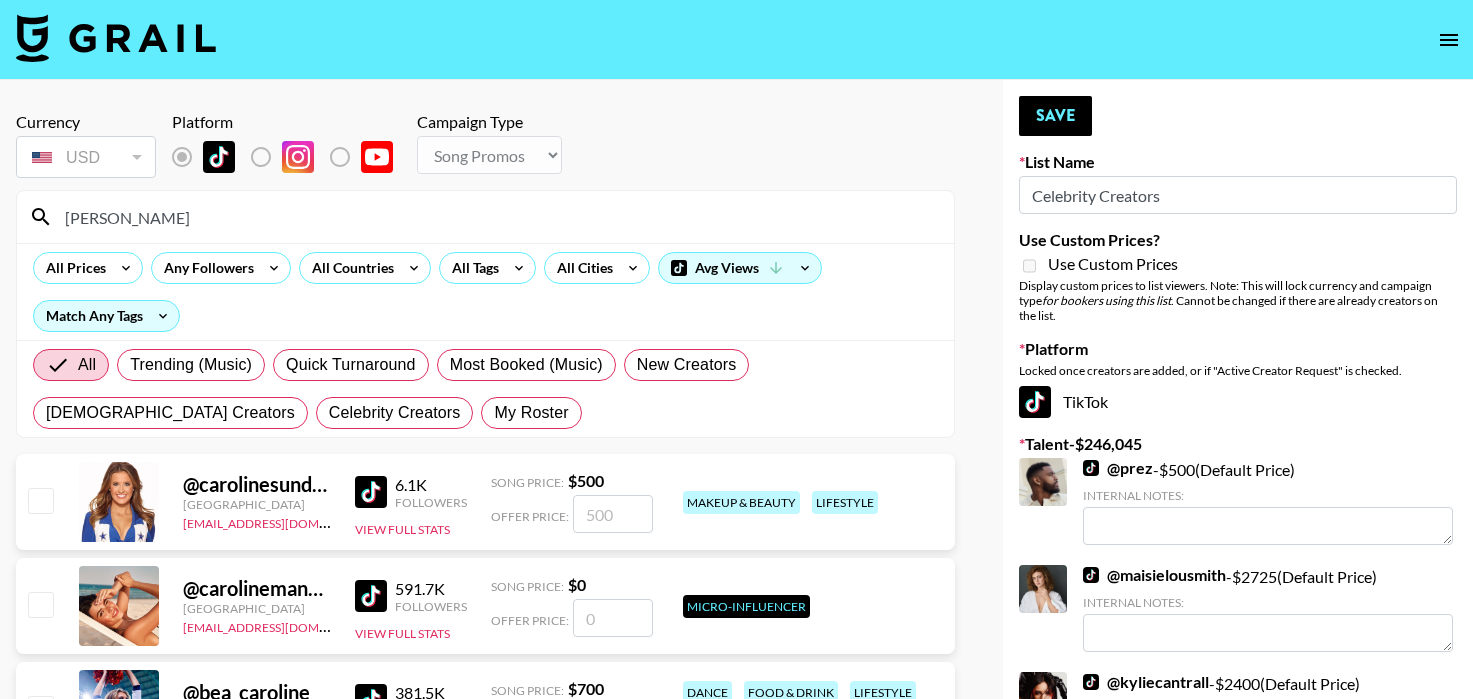 type on "caroline" 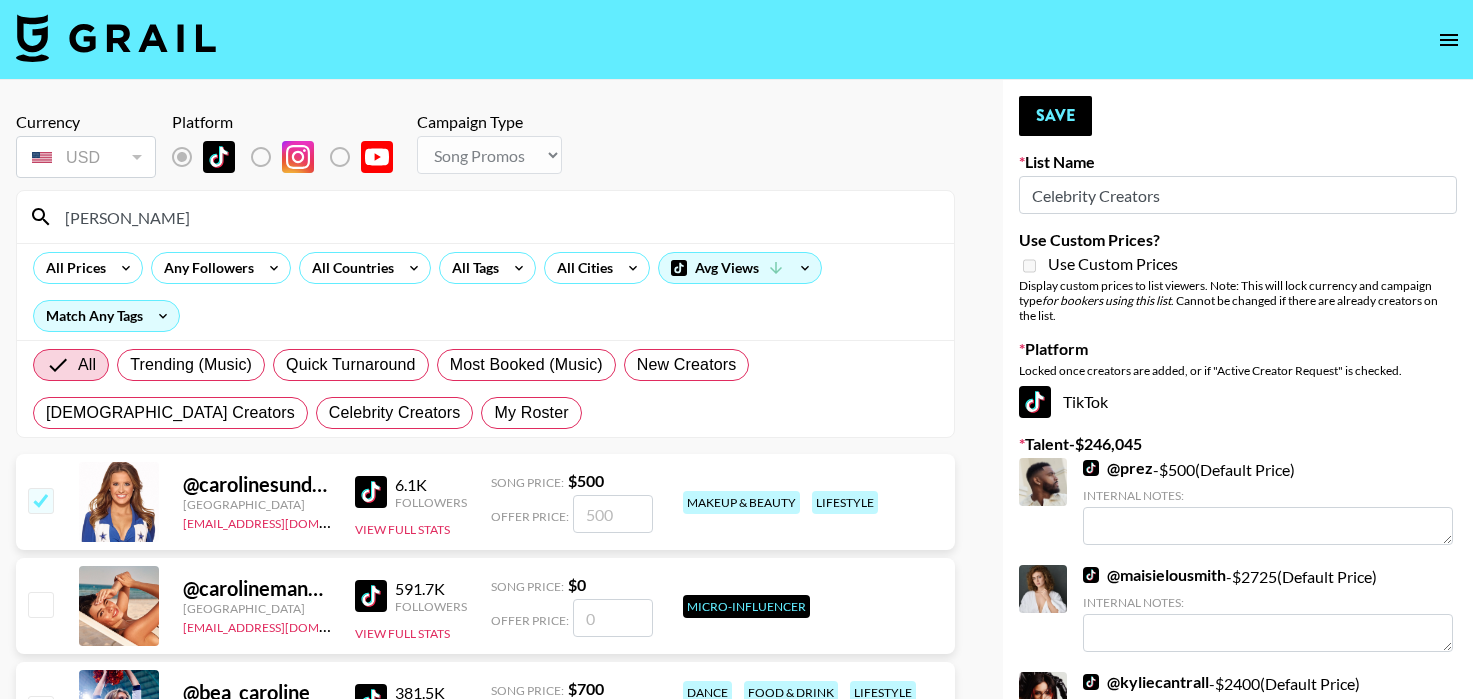 checkbox on "true" 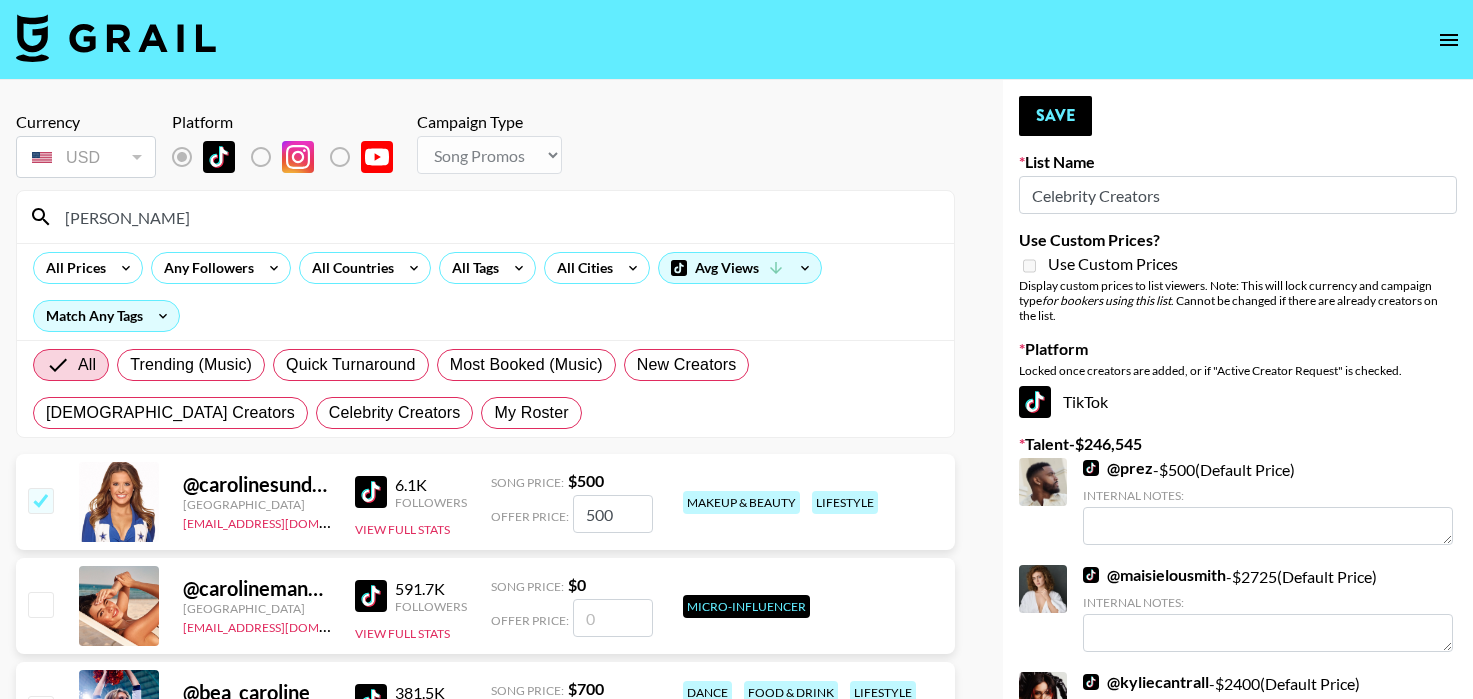 click on "500" at bounding box center (613, 514) 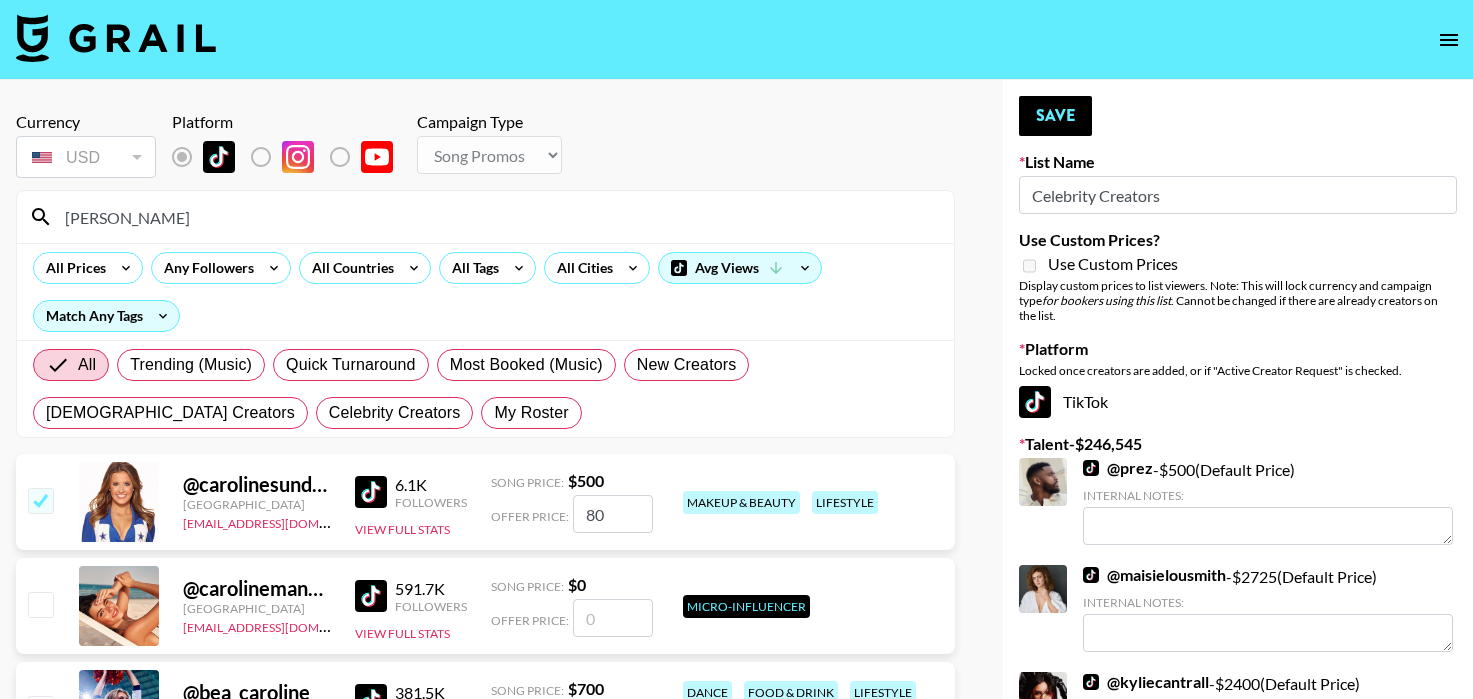 type on "8" 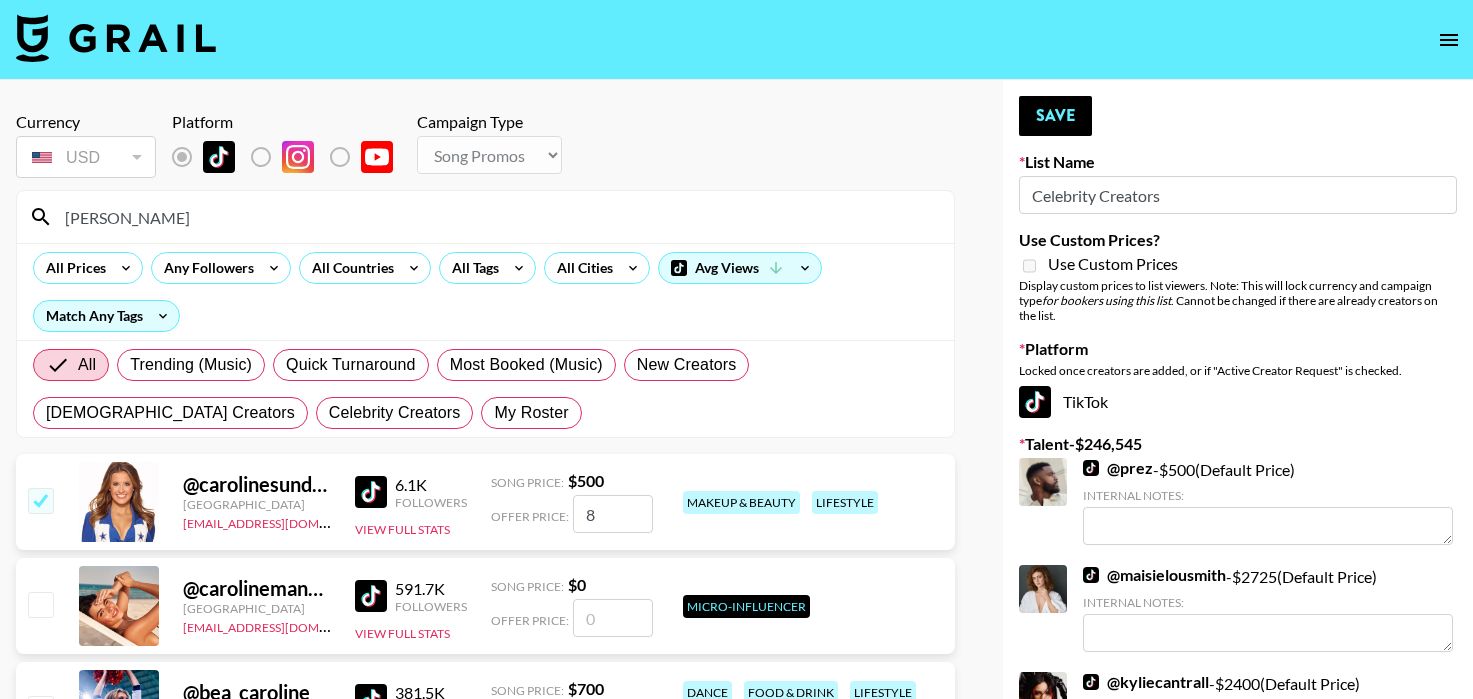 type 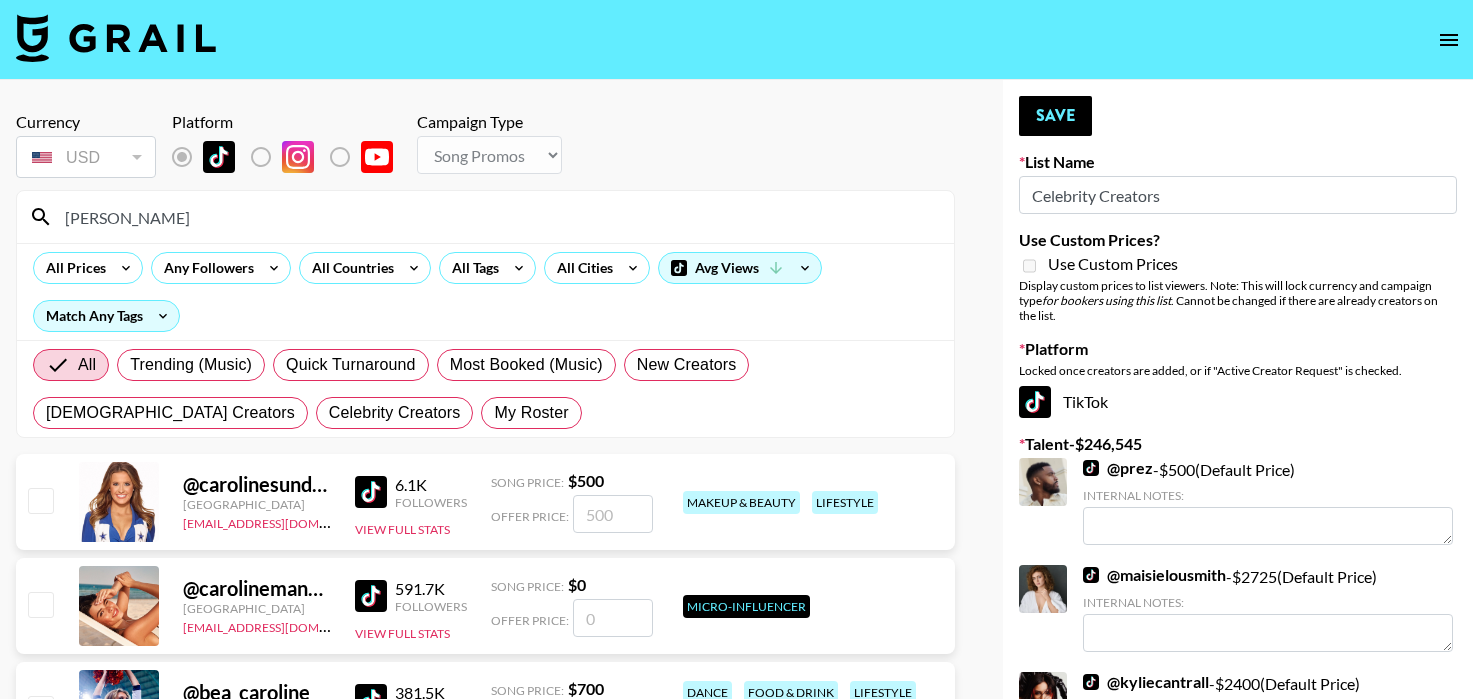checkbox on "false" 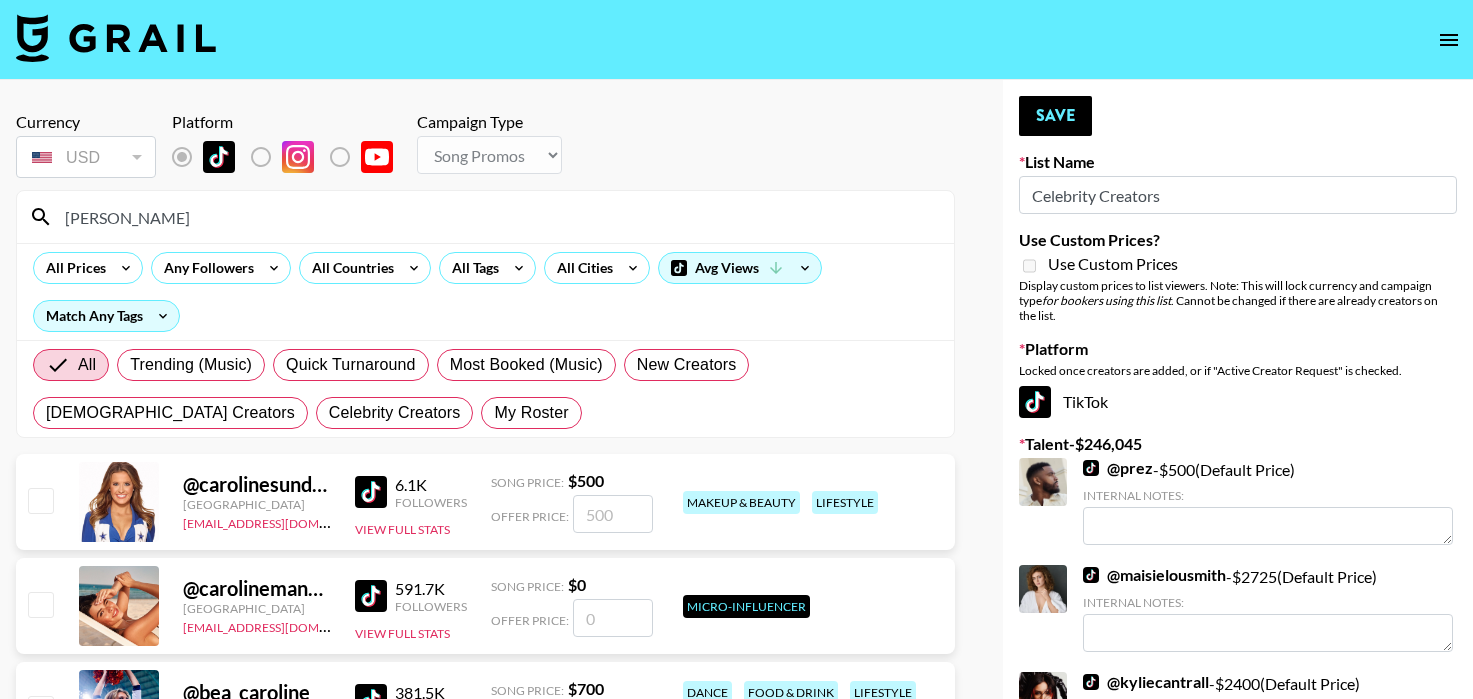 type on "7" 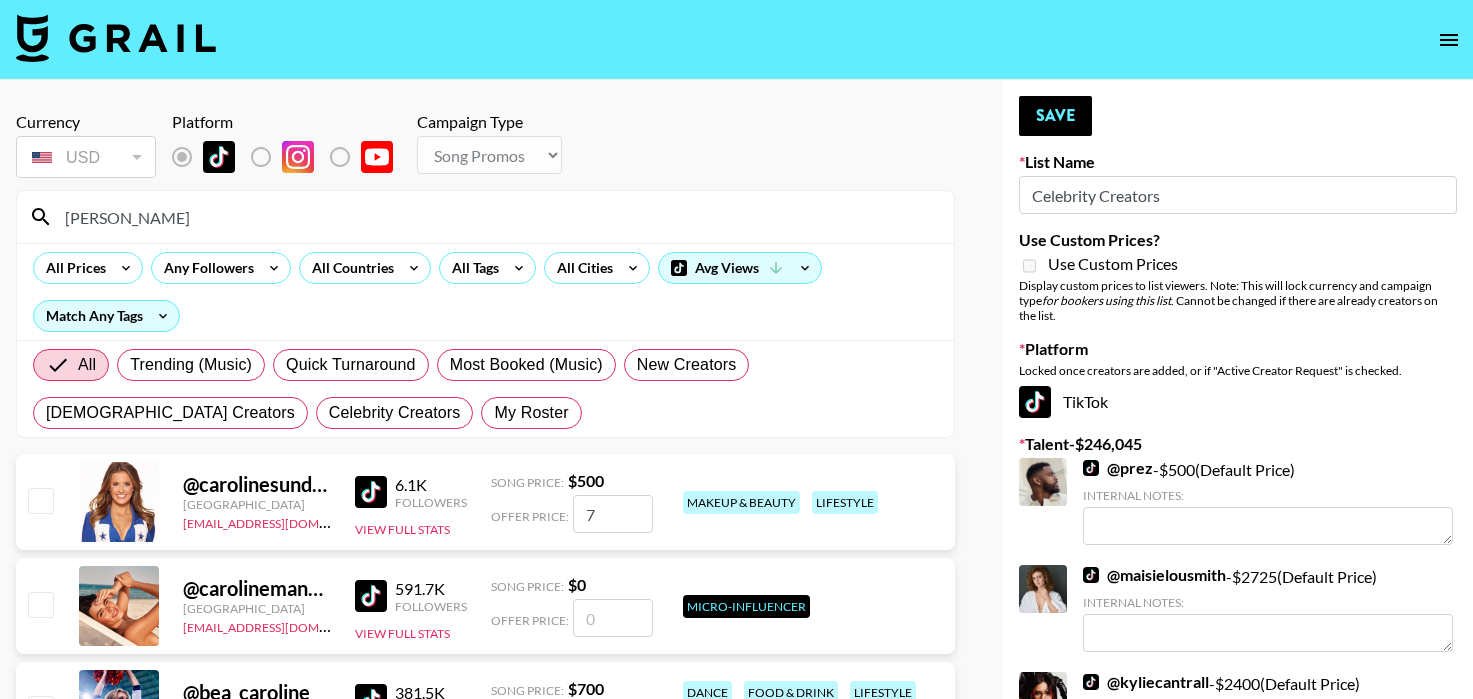 checkbox on "true" 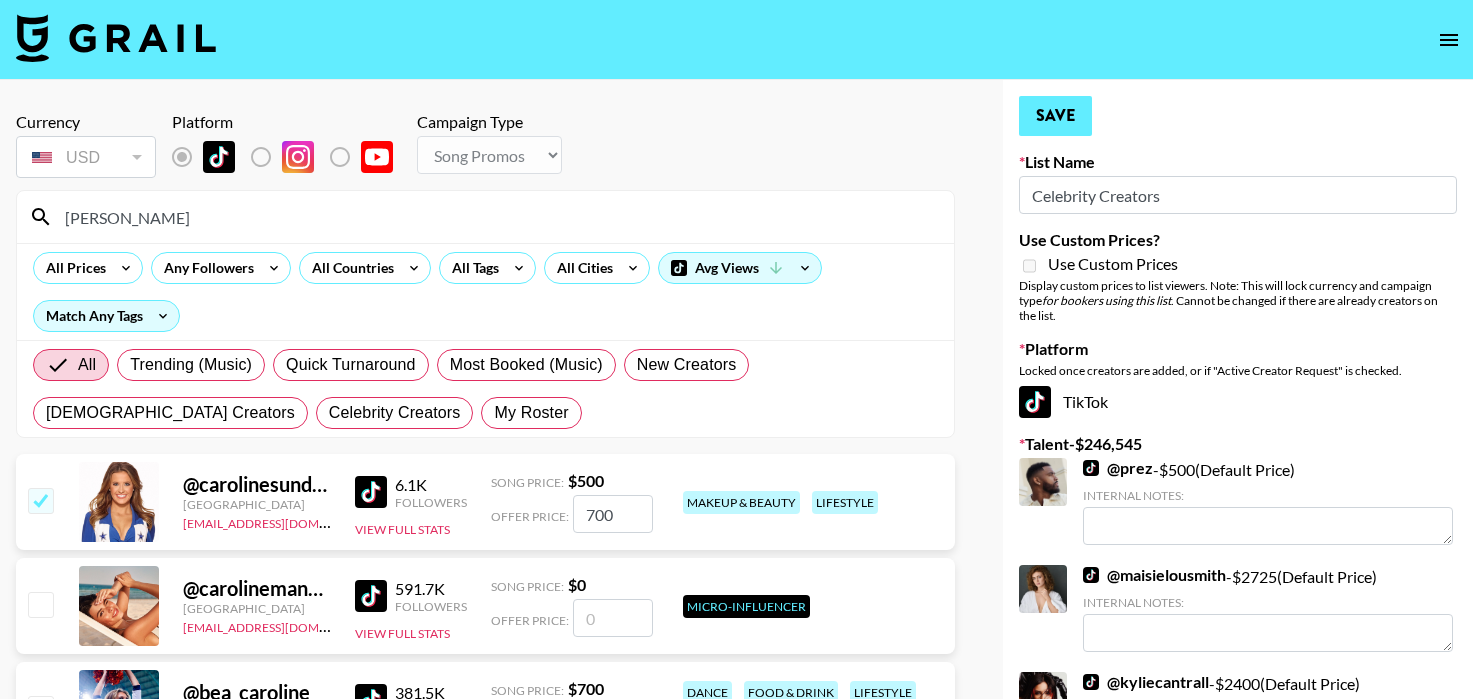 type on "700" 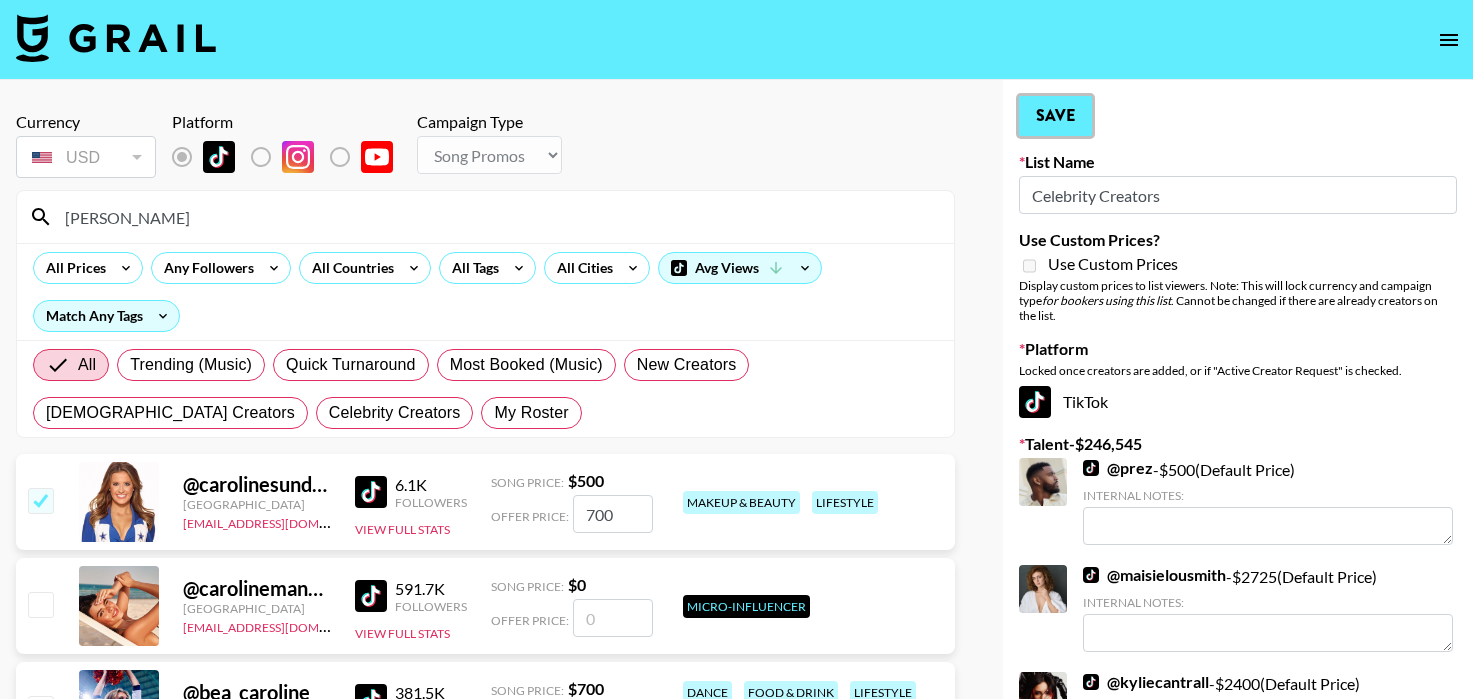 click on "Save" at bounding box center (1055, 116) 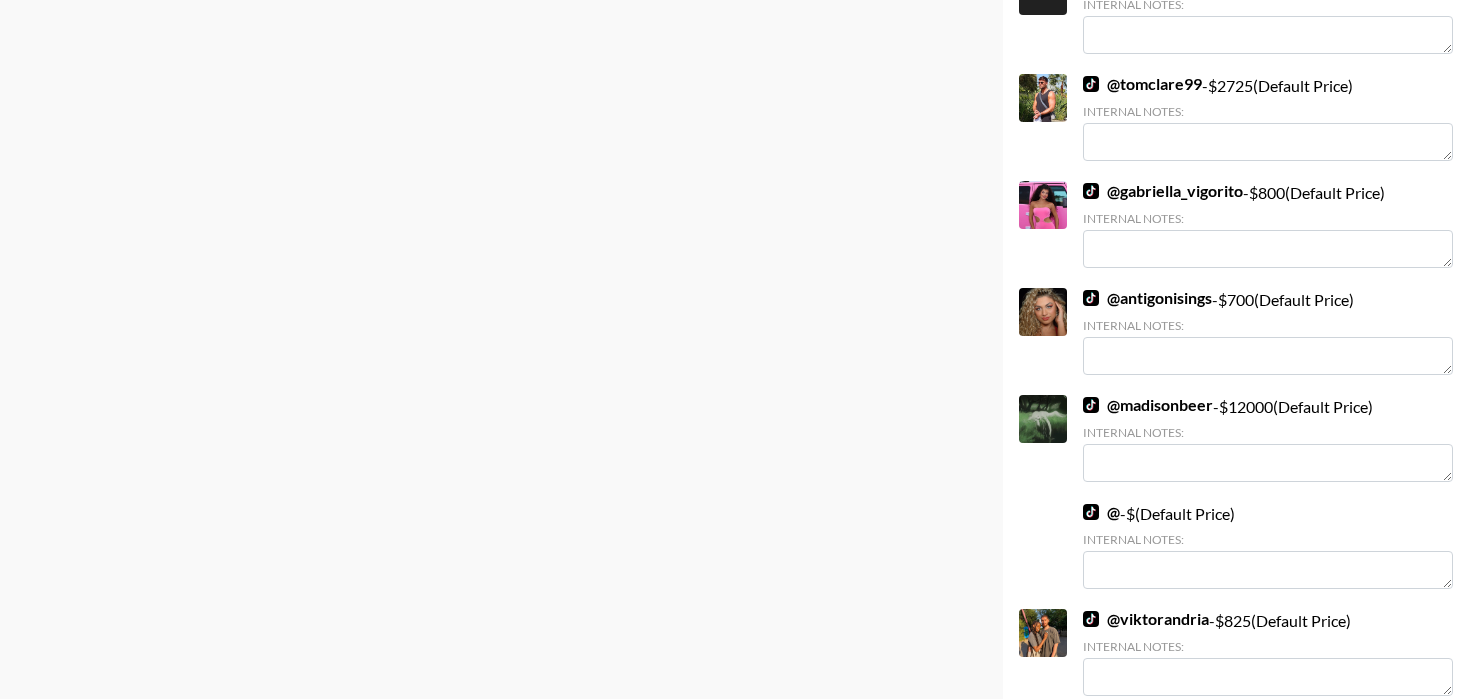 scroll, scrollTop: 1428, scrollLeft: 0, axis: vertical 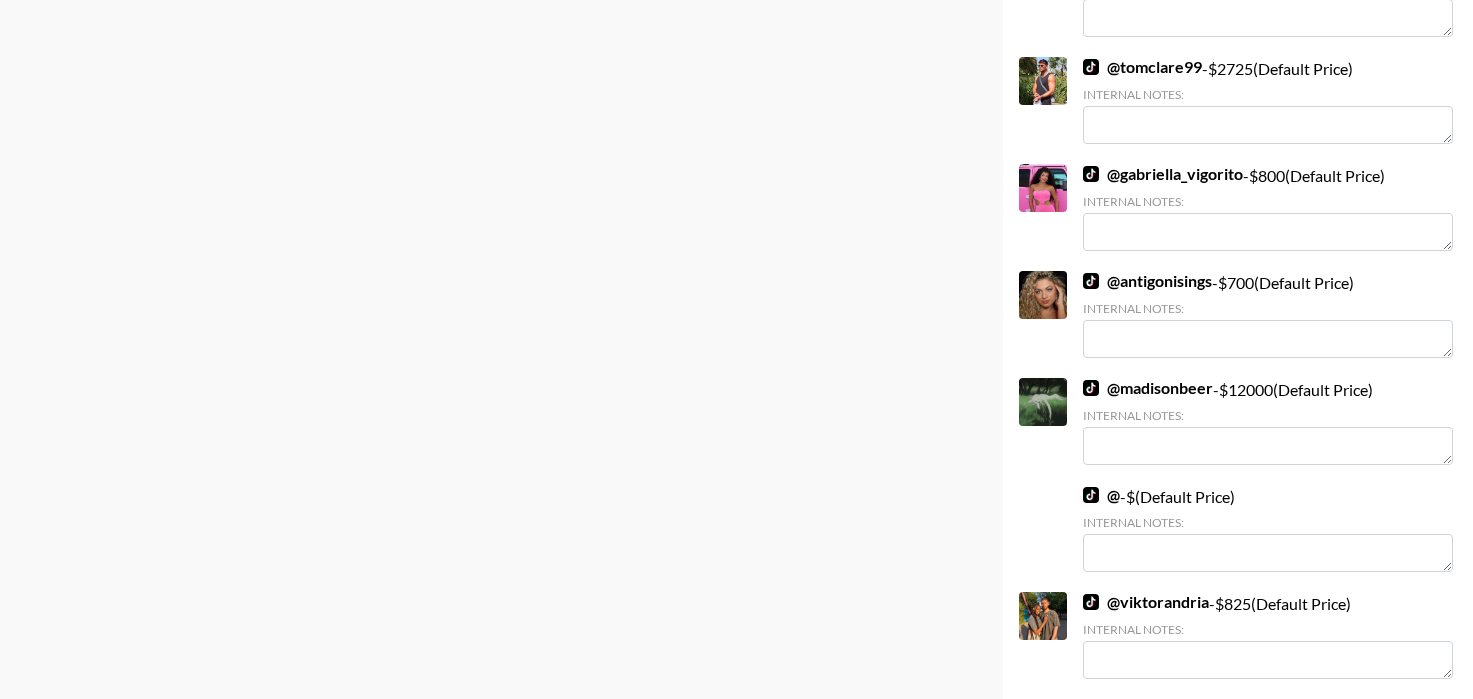 click on "@ madisonbeer" at bounding box center [1148, 388] 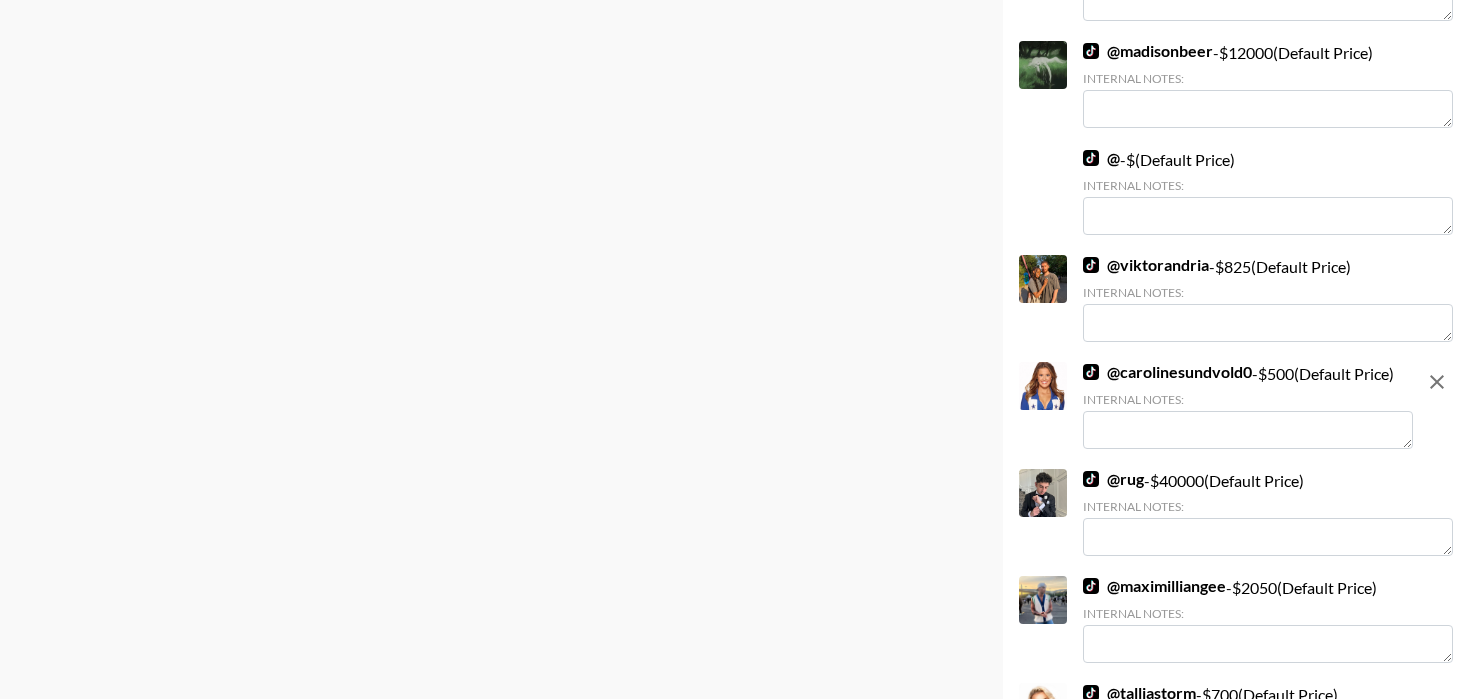 scroll, scrollTop: 1780, scrollLeft: 0, axis: vertical 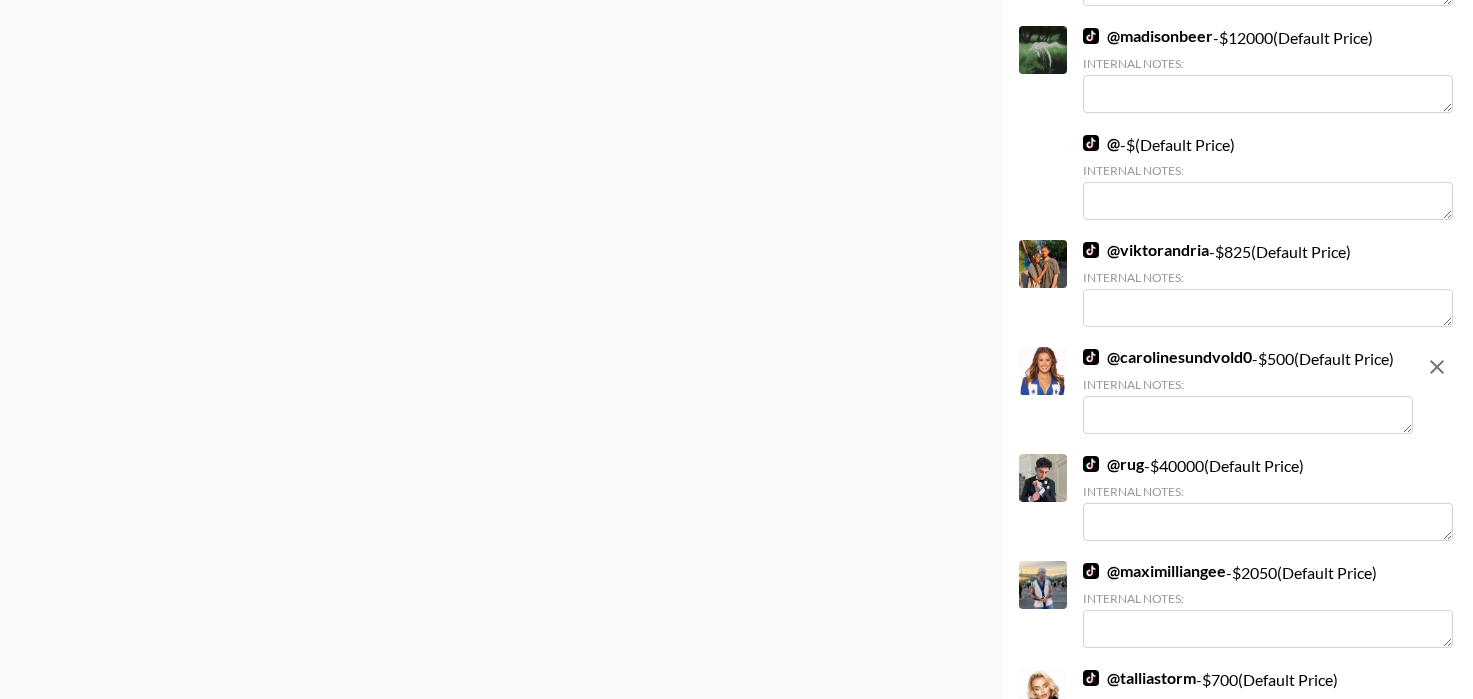 click on "@ rug" at bounding box center [1113, 465] 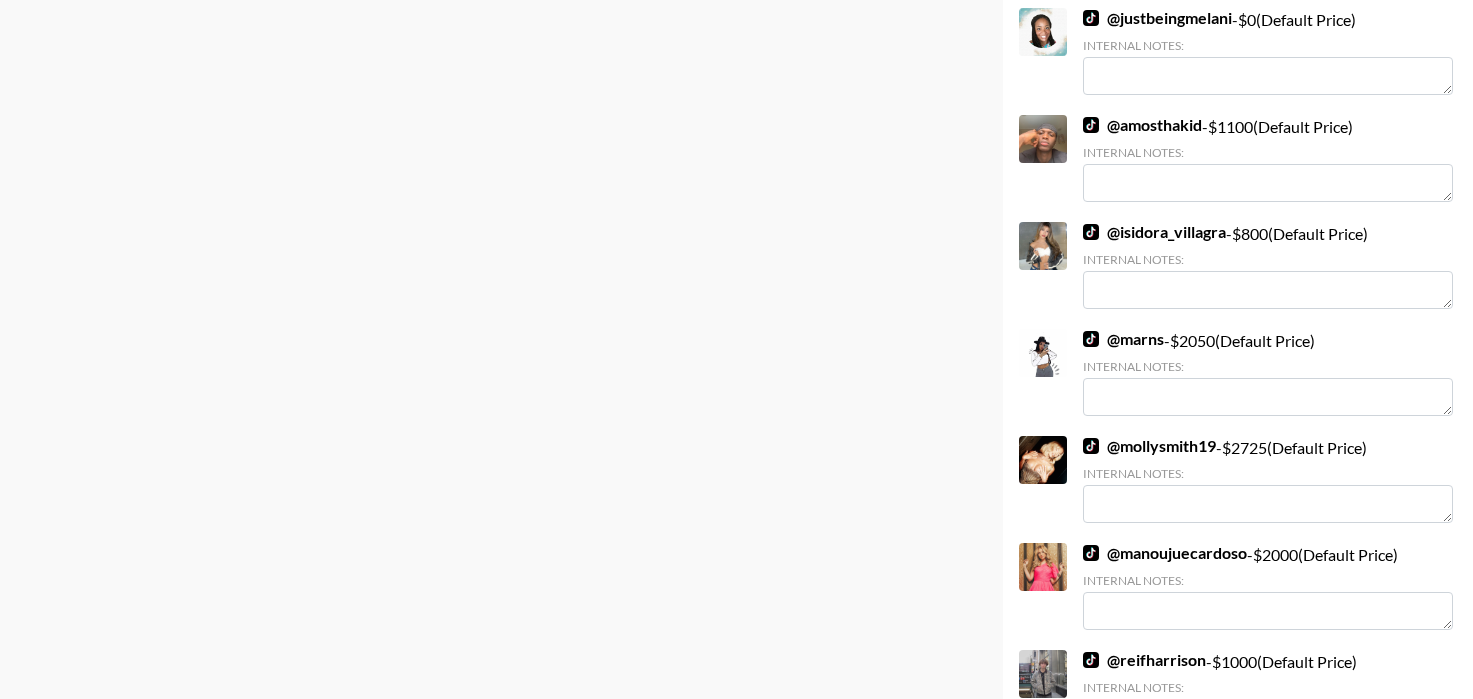 scroll, scrollTop: 2977, scrollLeft: 0, axis: vertical 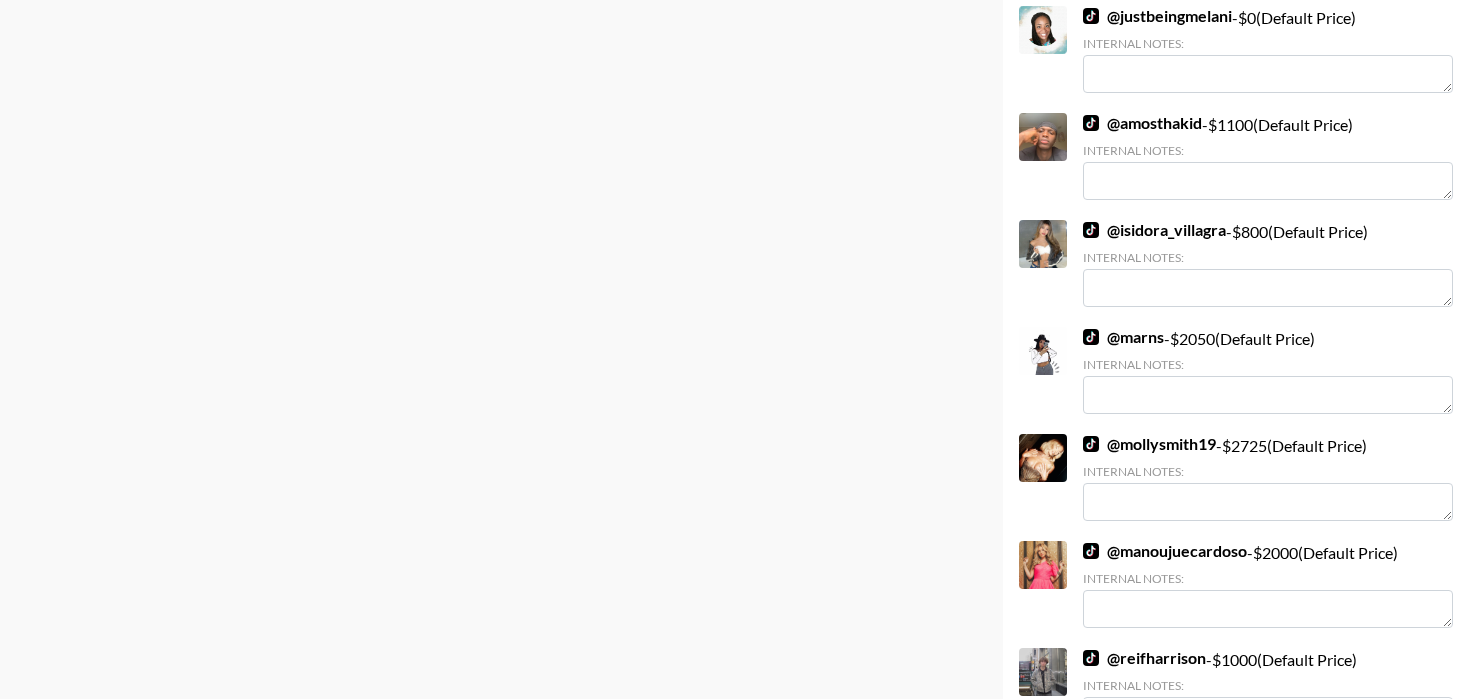 click on "@ mollysmith19" at bounding box center (1149, 444) 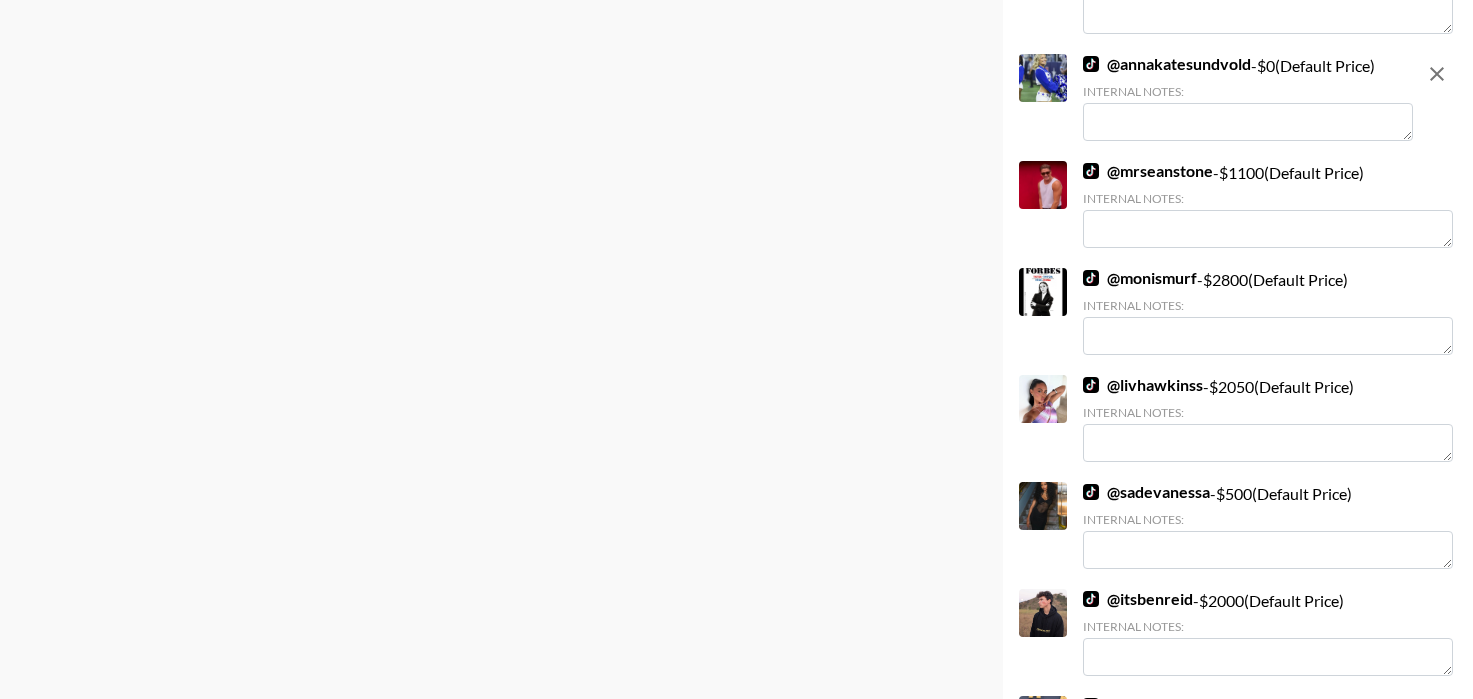scroll, scrollTop: 6179, scrollLeft: 0, axis: vertical 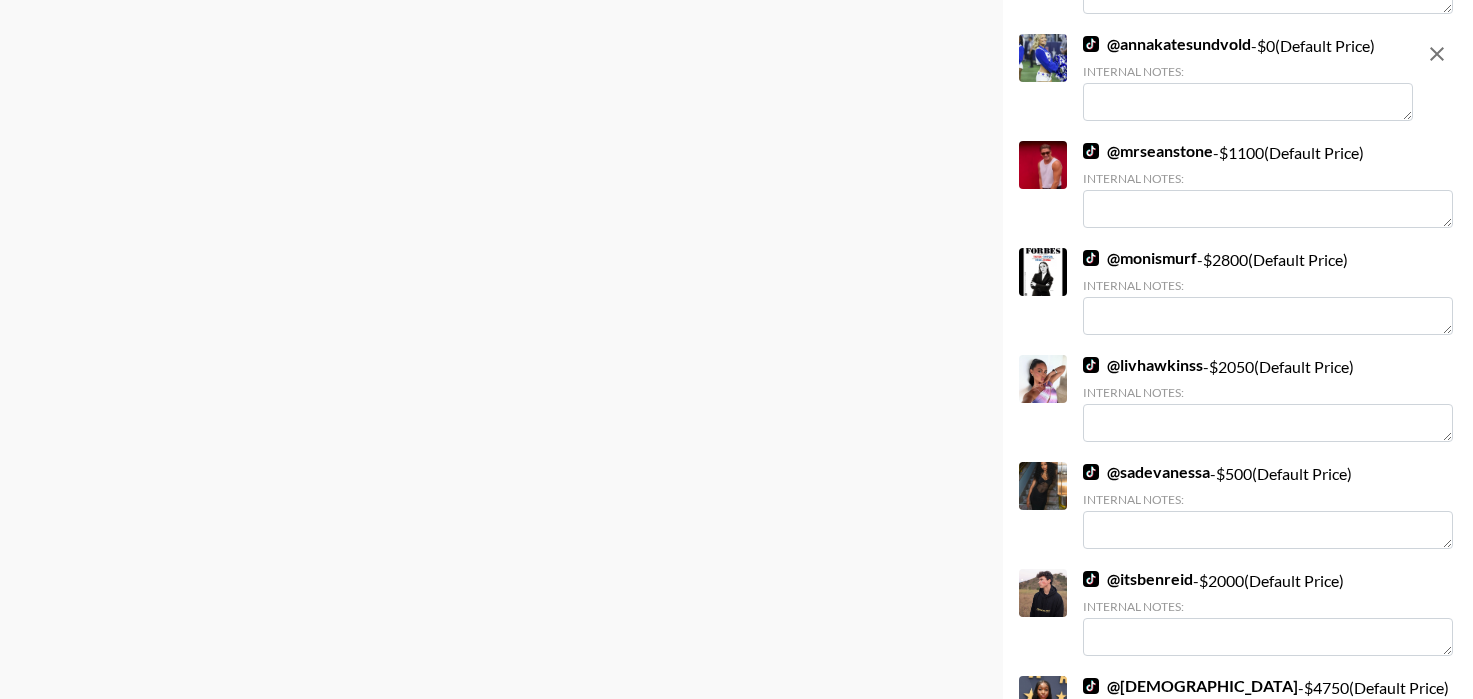 click on "@ livhawkinss" at bounding box center [1143, 365] 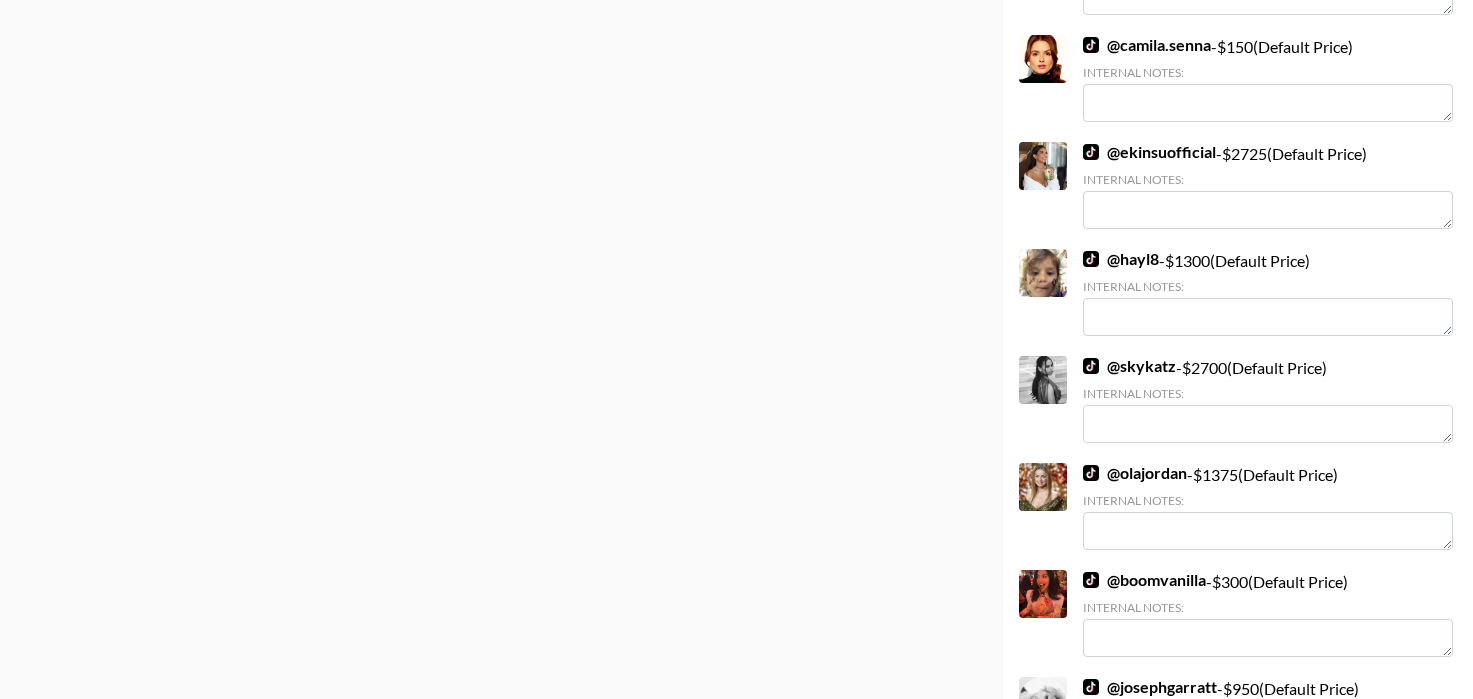 scroll, scrollTop: 10042, scrollLeft: 0, axis: vertical 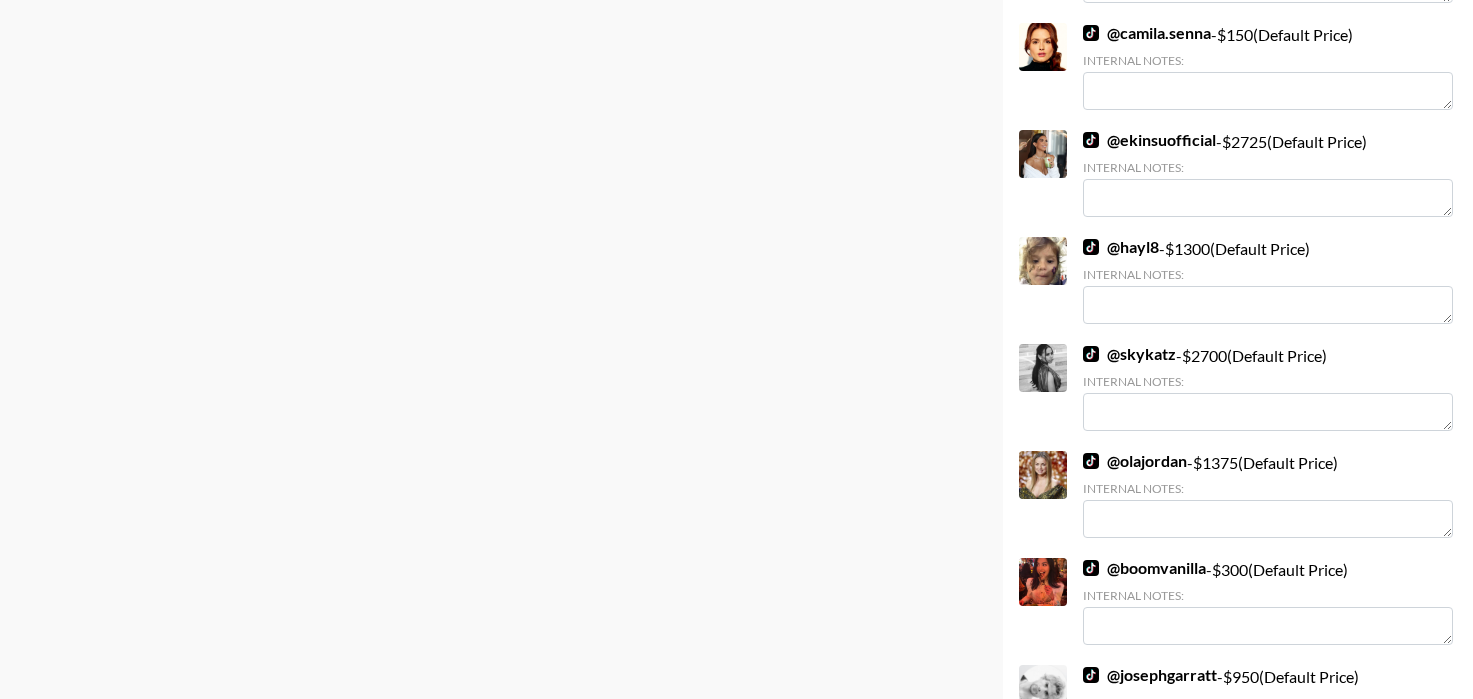 click on "@ ekinsuofficial" at bounding box center [1149, 140] 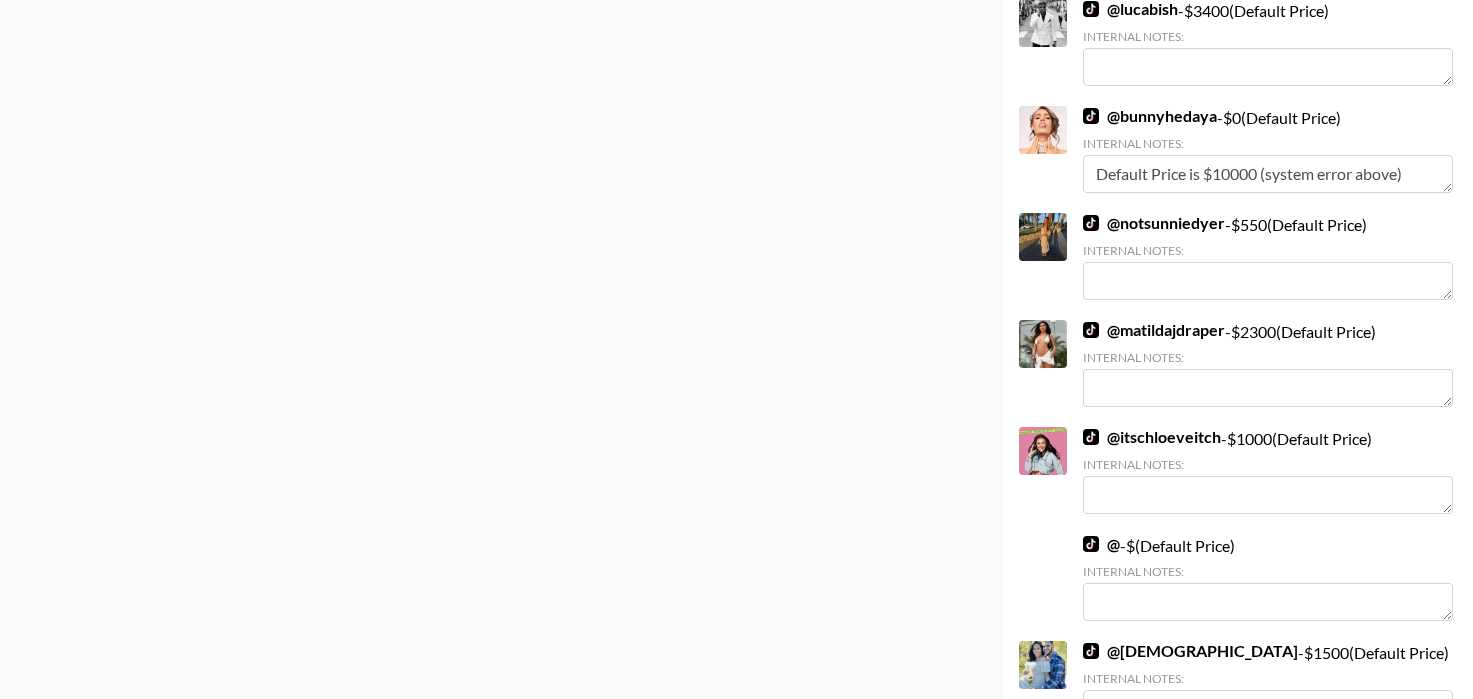 scroll, scrollTop: 12886, scrollLeft: 0, axis: vertical 